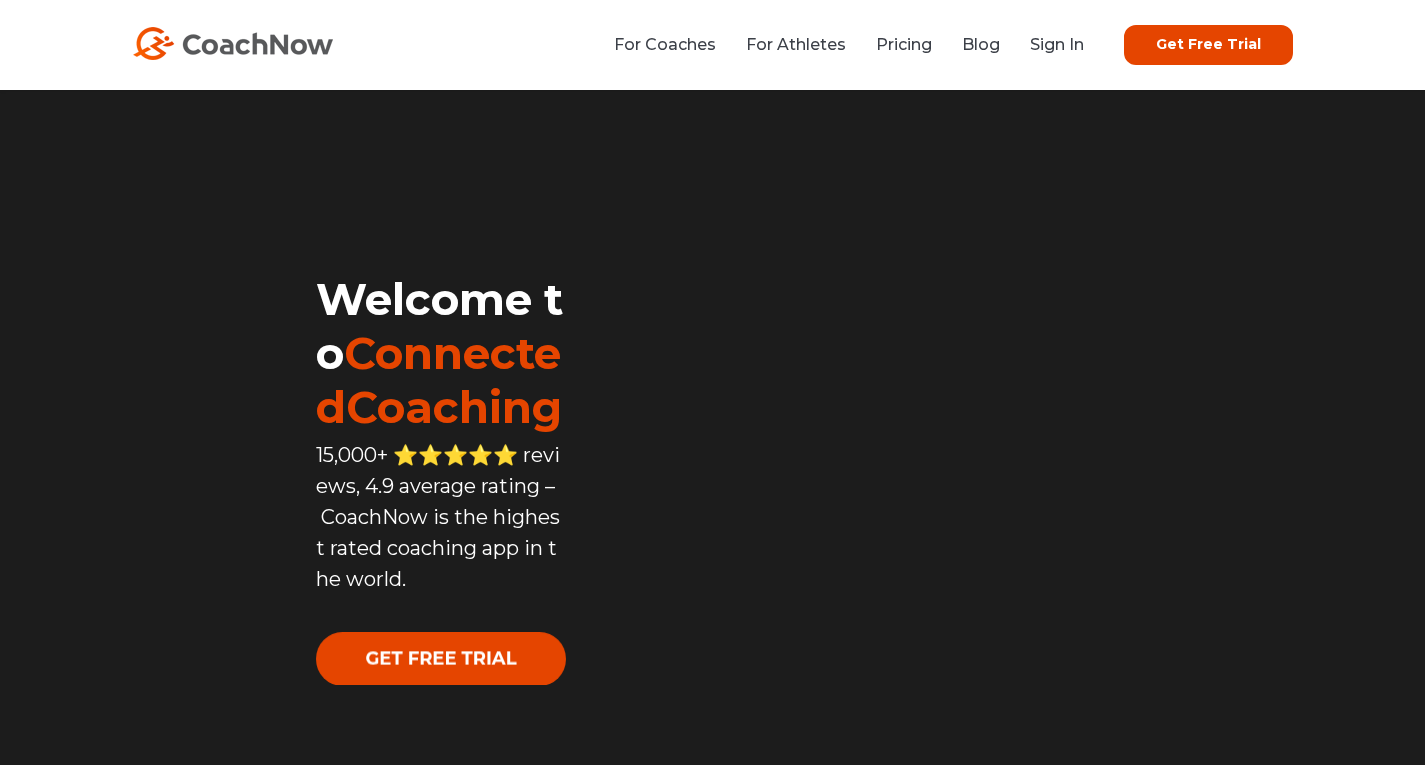 scroll, scrollTop: 0, scrollLeft: 0, axis: both 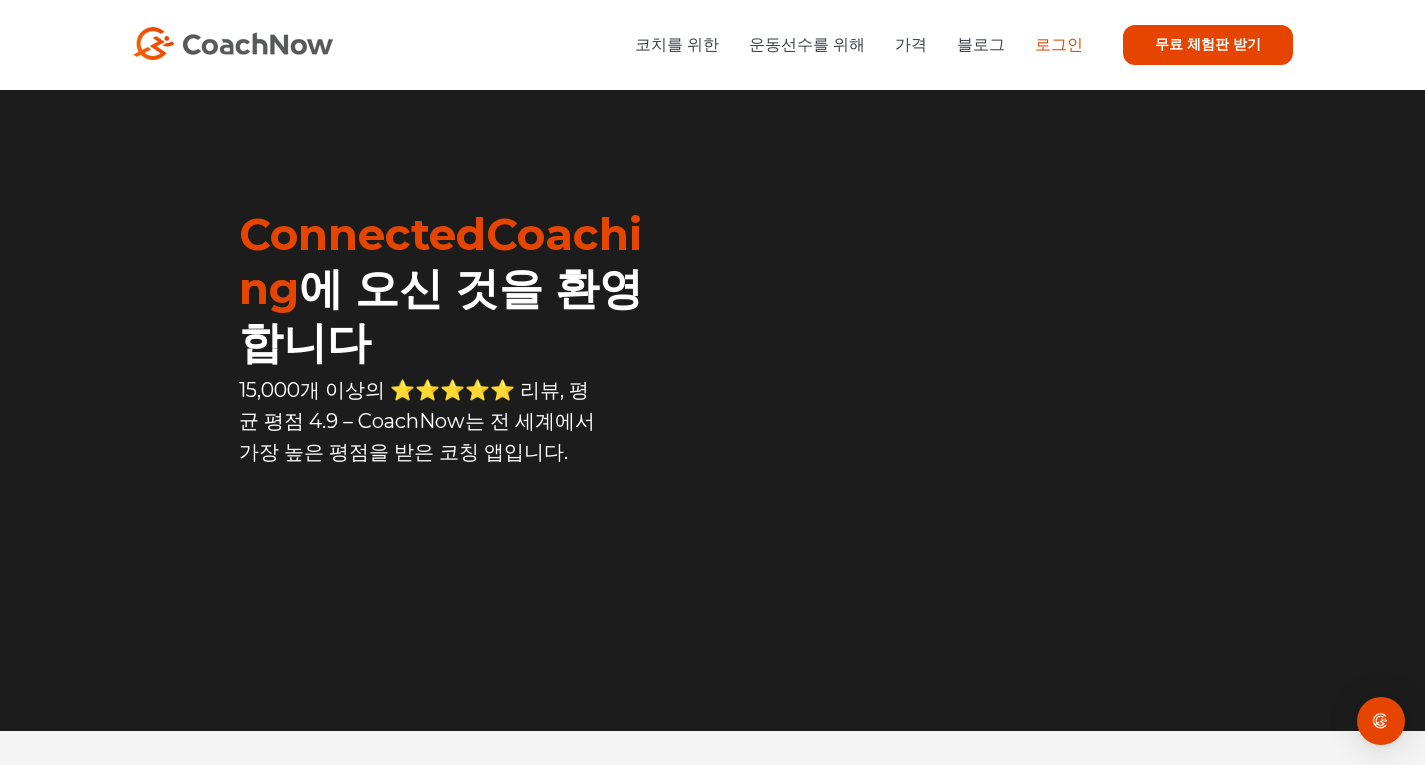 click on "로그인" at bounding box center [1059, 44] 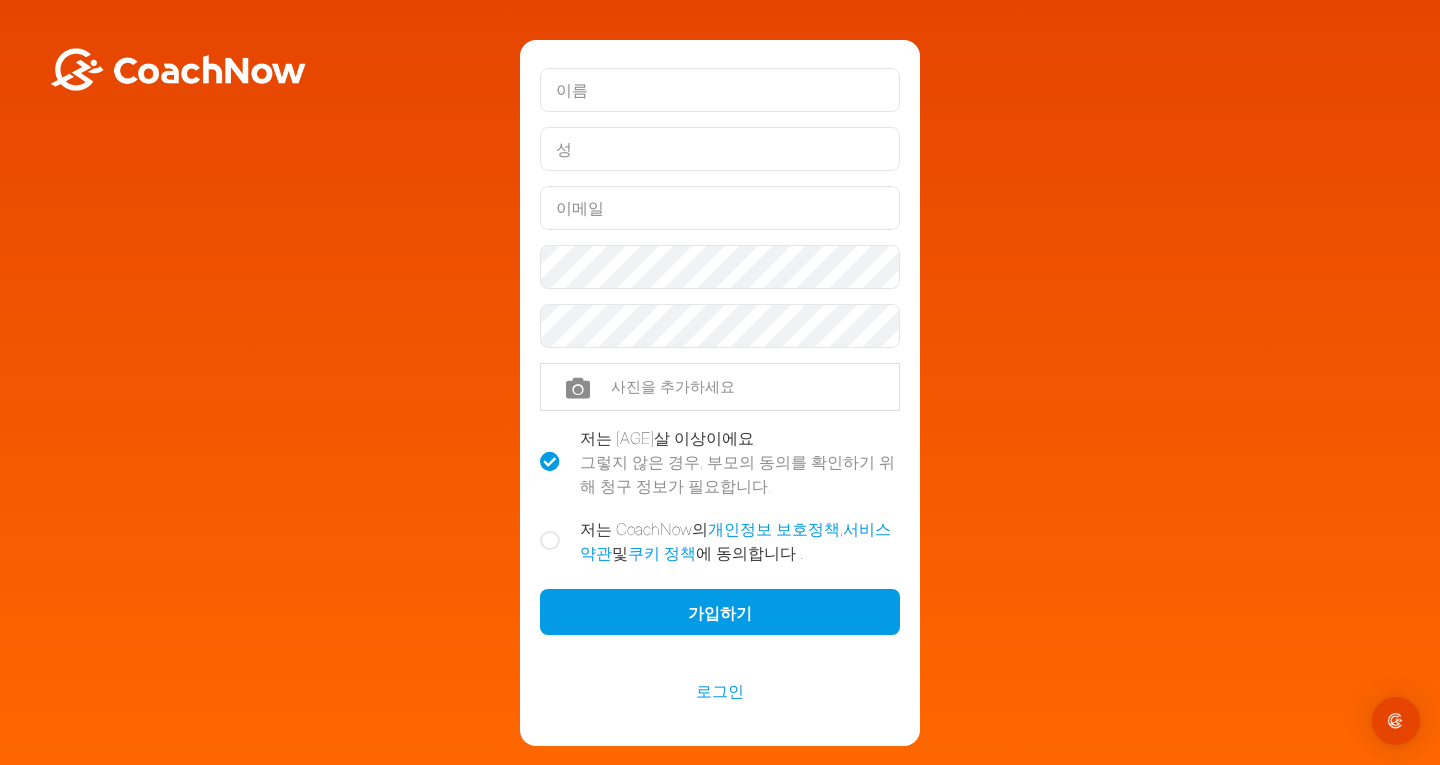 scroll, scrollTop: 0, scrollLeft: 0, axis: both 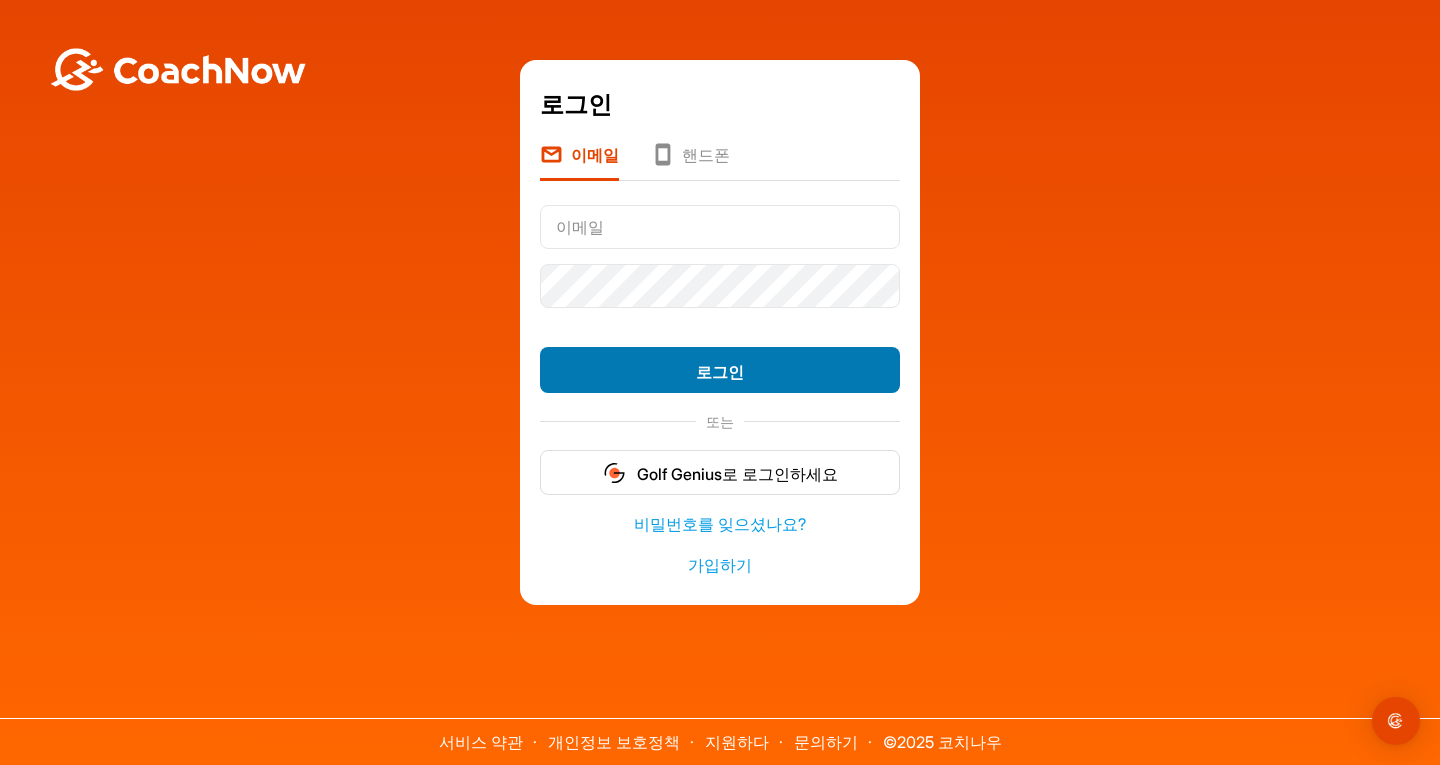 type on "jaeha0126@naver.com" 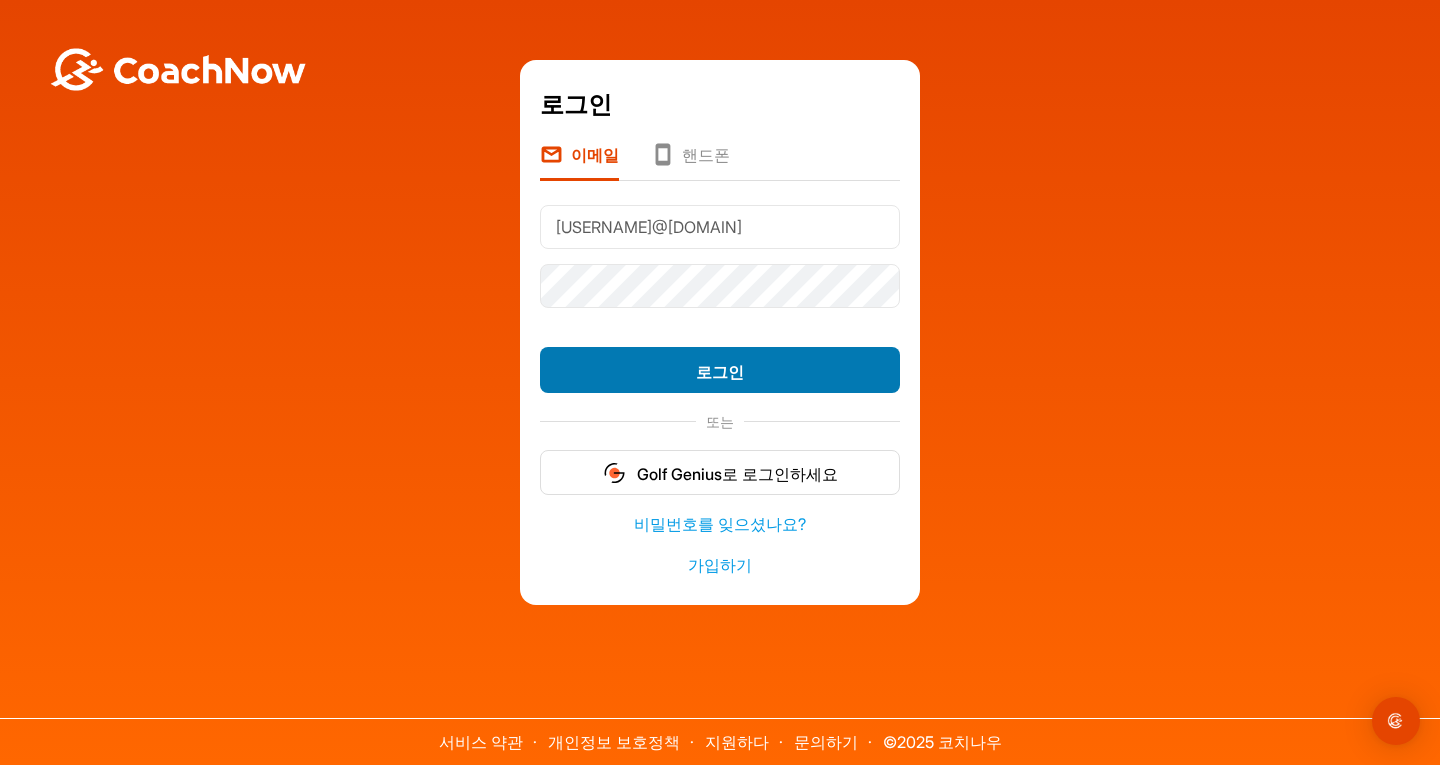 click on "로그인" at bounding box center (720, 372) 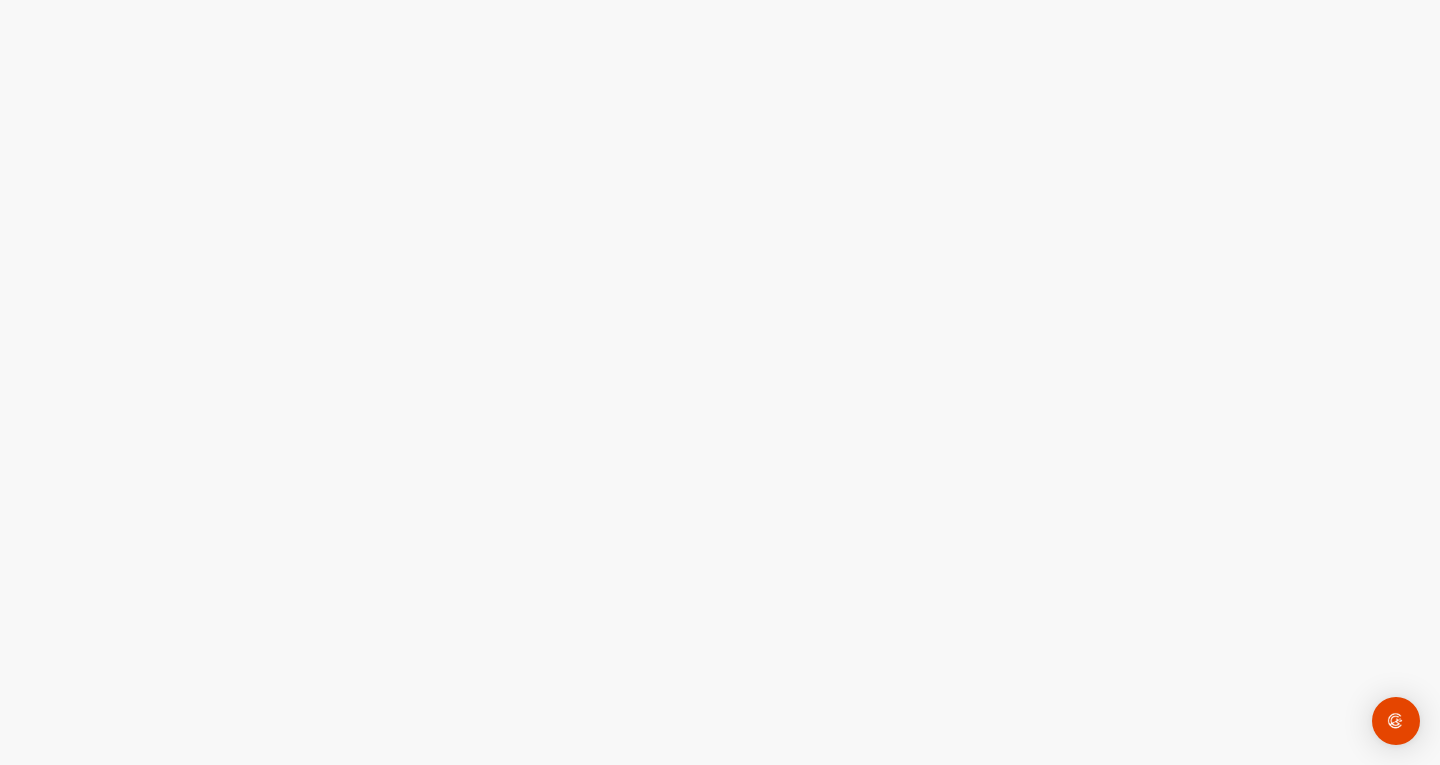 scroll, scrollTop: 0, scrollLeft: 0, axis: both 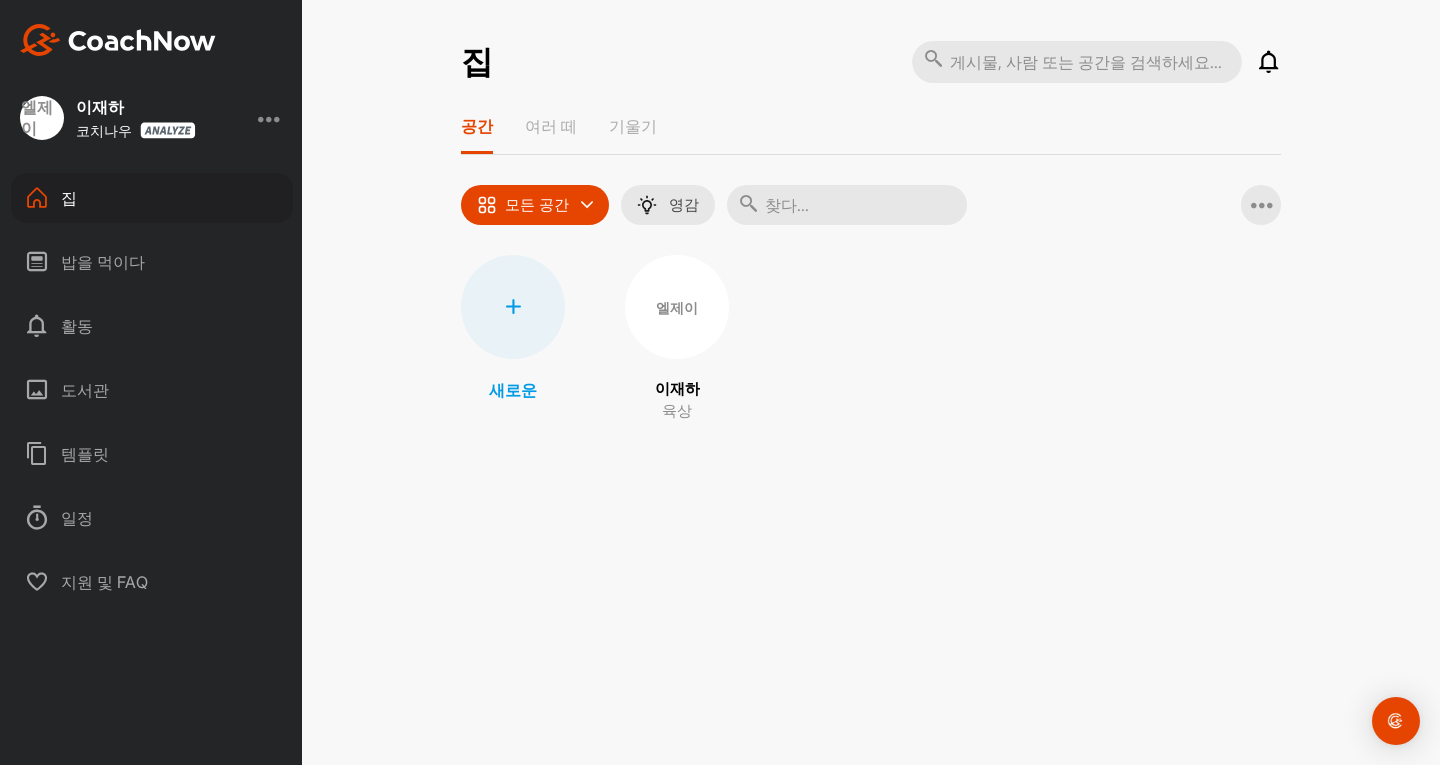 click on "지원 및 FAQ" at bounding box center [104, 582] 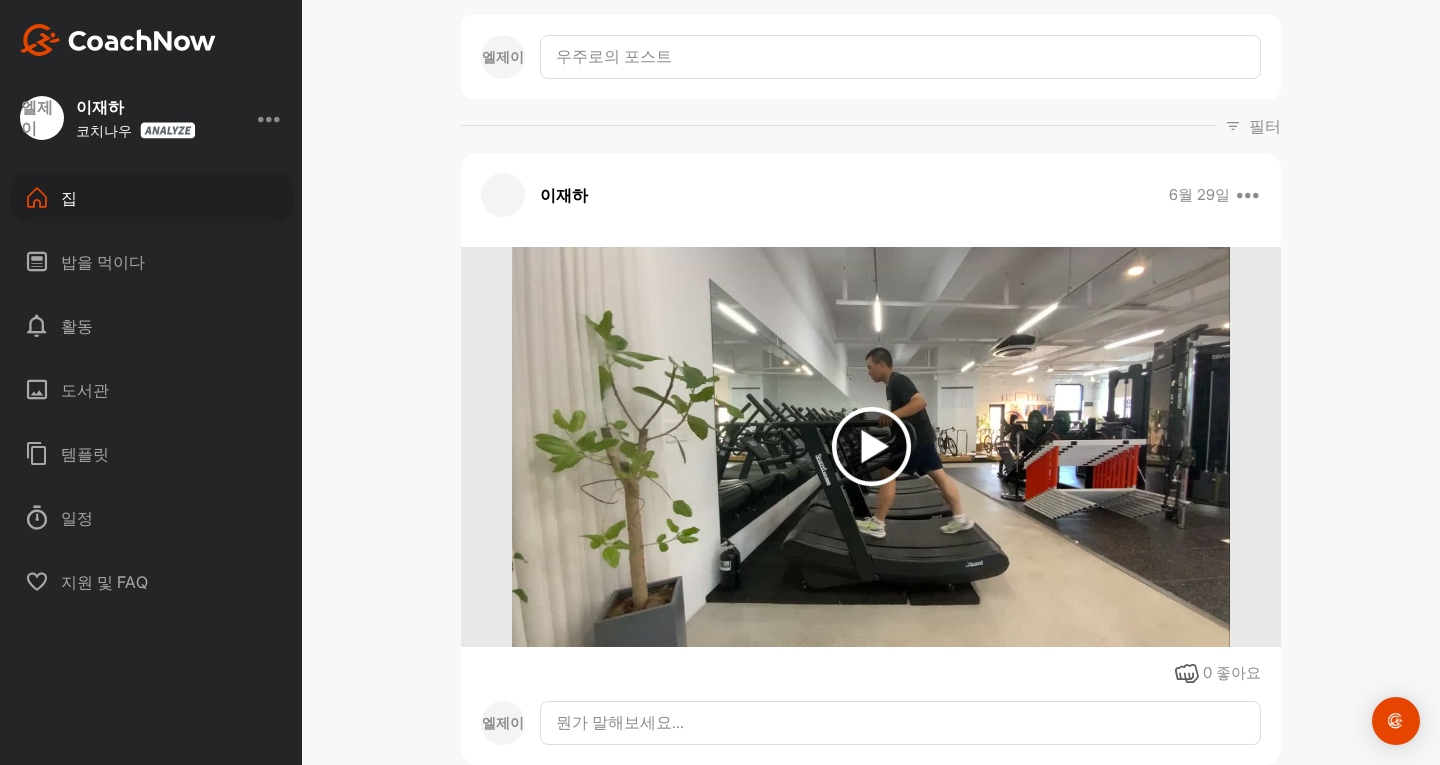 scroll, scrollTop: 0, scrollLeft: 0, axis: both 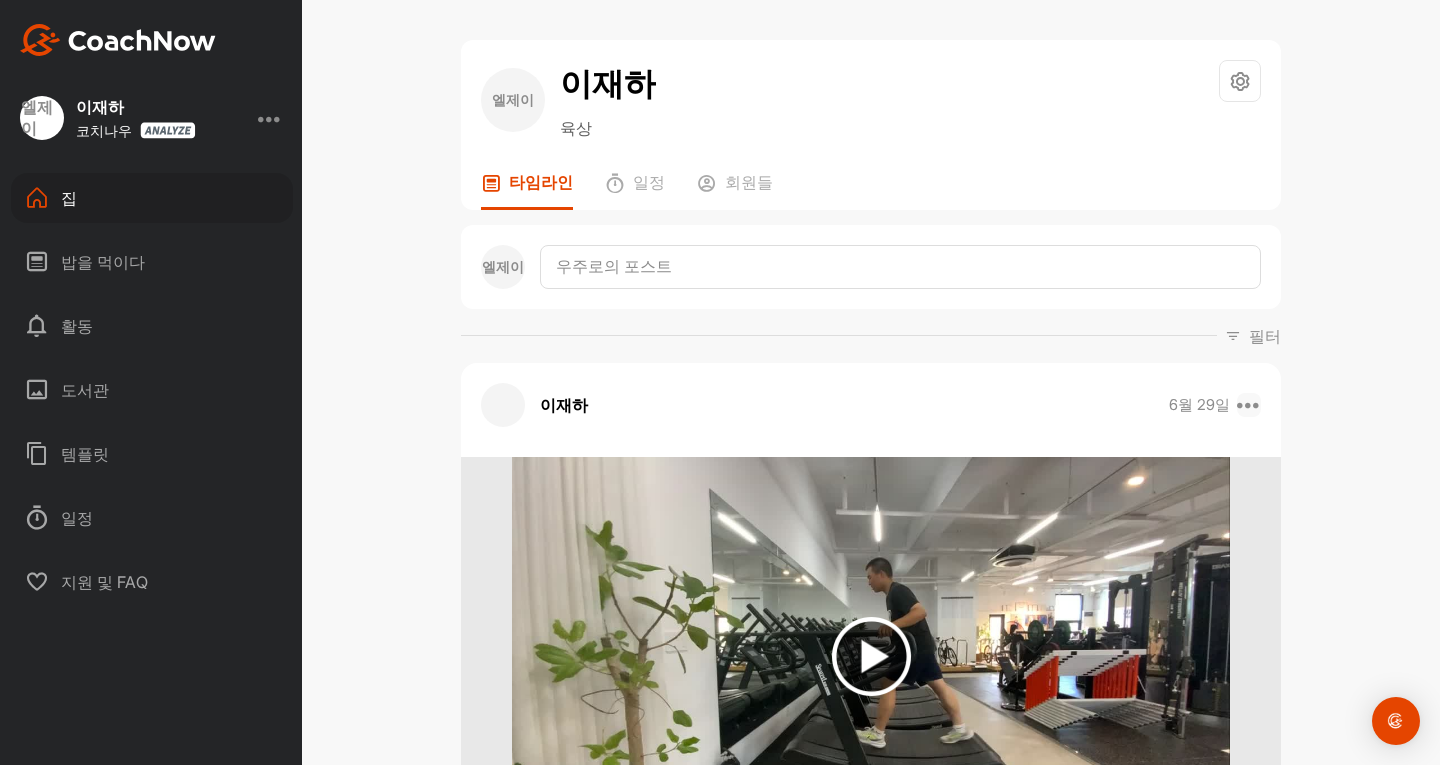 click at bounding box center [1249, 405] 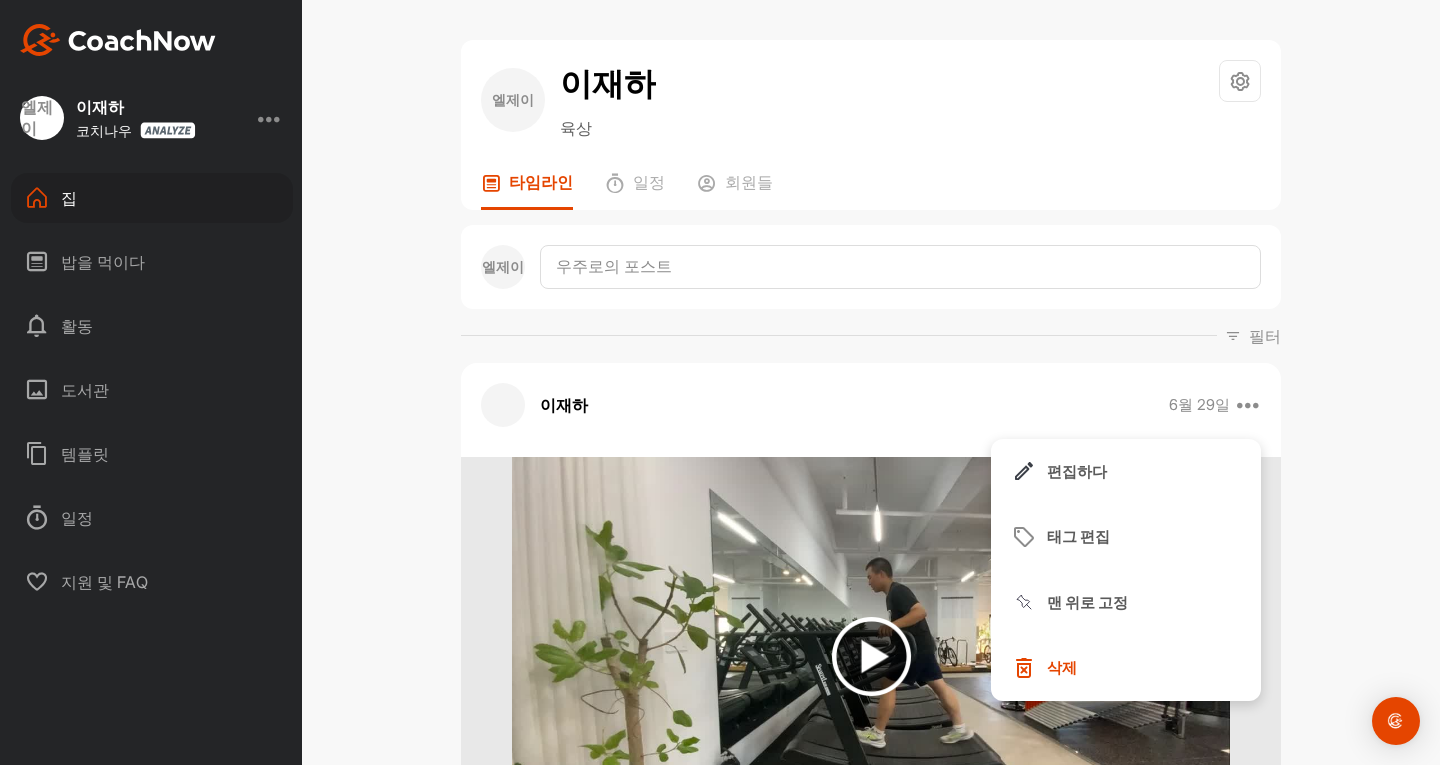 click on "엘제이 이재하 육상 공간 설정 귀하의 알림 타임라인 일정 회원들 엘제이 필터 미디어 유형 이미지 비디오 노트 오디오 서류 작가 엘제이 이재하 jaeha0126@naver.com 정렬 기준 생성됨 태그 태그를 추가하세요. 에서 낮 월 년도 까지 낮 월 년도   필터   모두 표시 이재하   6월 29일 편집하다 태그 편집 맨 위로 고정 삭제 0 좋아요 엘제이 이재하   6월 29일 편집하다 태그 편집 맨 위로 고정 삭제 0 좋아요 엘제이 이재하   6월 29일 편집하다 태그 편집 맨 위로 고정 삭제 0 좋아요 엘제이 이재하   6월 29일 편집하다 태그 편집 맨 위로 고정 삭제 0 좋아요 엘제이 이재하   6월 25일 편집하다 태그 편집 맨 위로 고정 삭제 0 좋아요 엘제이 이재하   6월 18일 편집하다 태그 편집 맨 위로 고정 삭제 0 좋아요 엘제이 이재하   5월 7일 편집하다 태그 편집 맨 위로 고정 삭제 0 좋아요 엘제이" at bounding box center [871, 382] 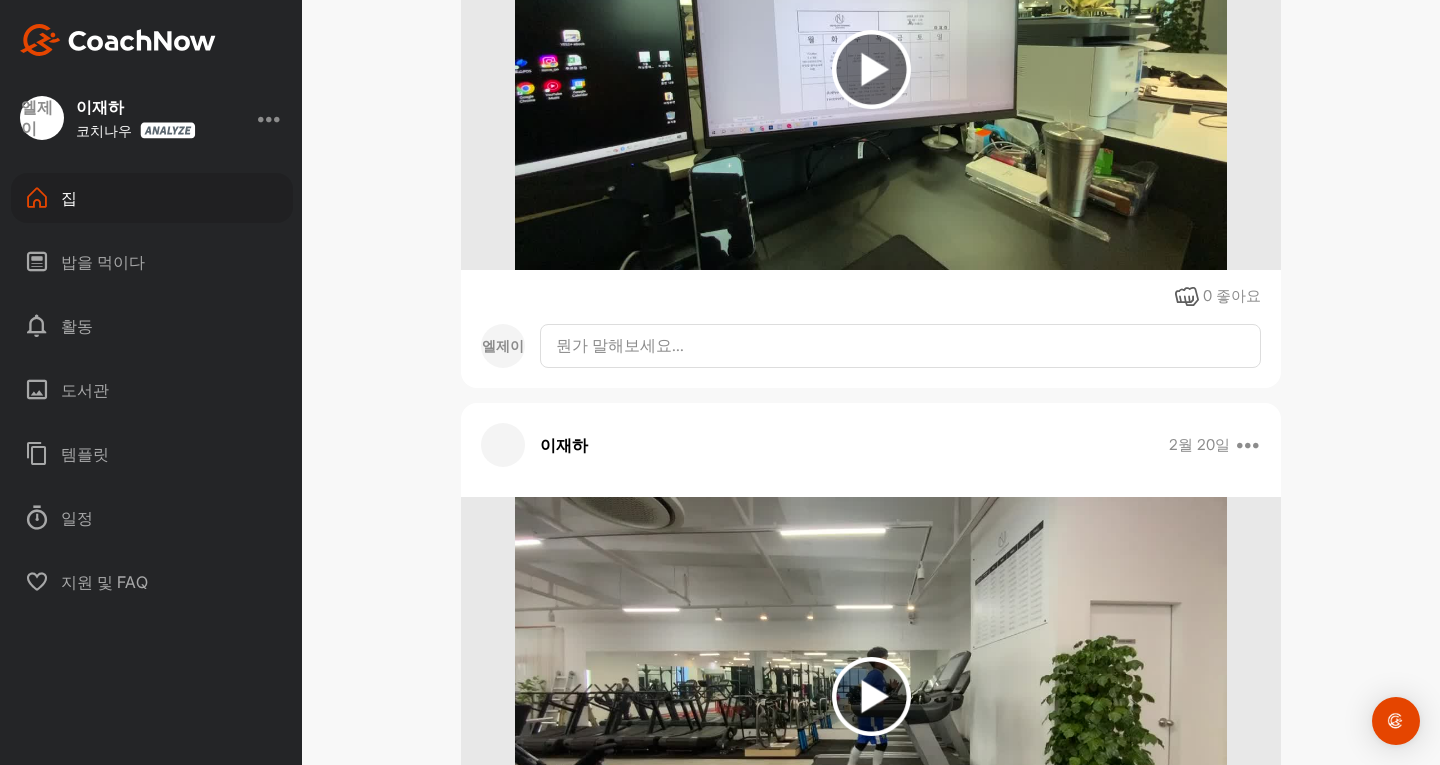scroll, scrollTop: 4800, scrollLeft: 0, axis: vertical 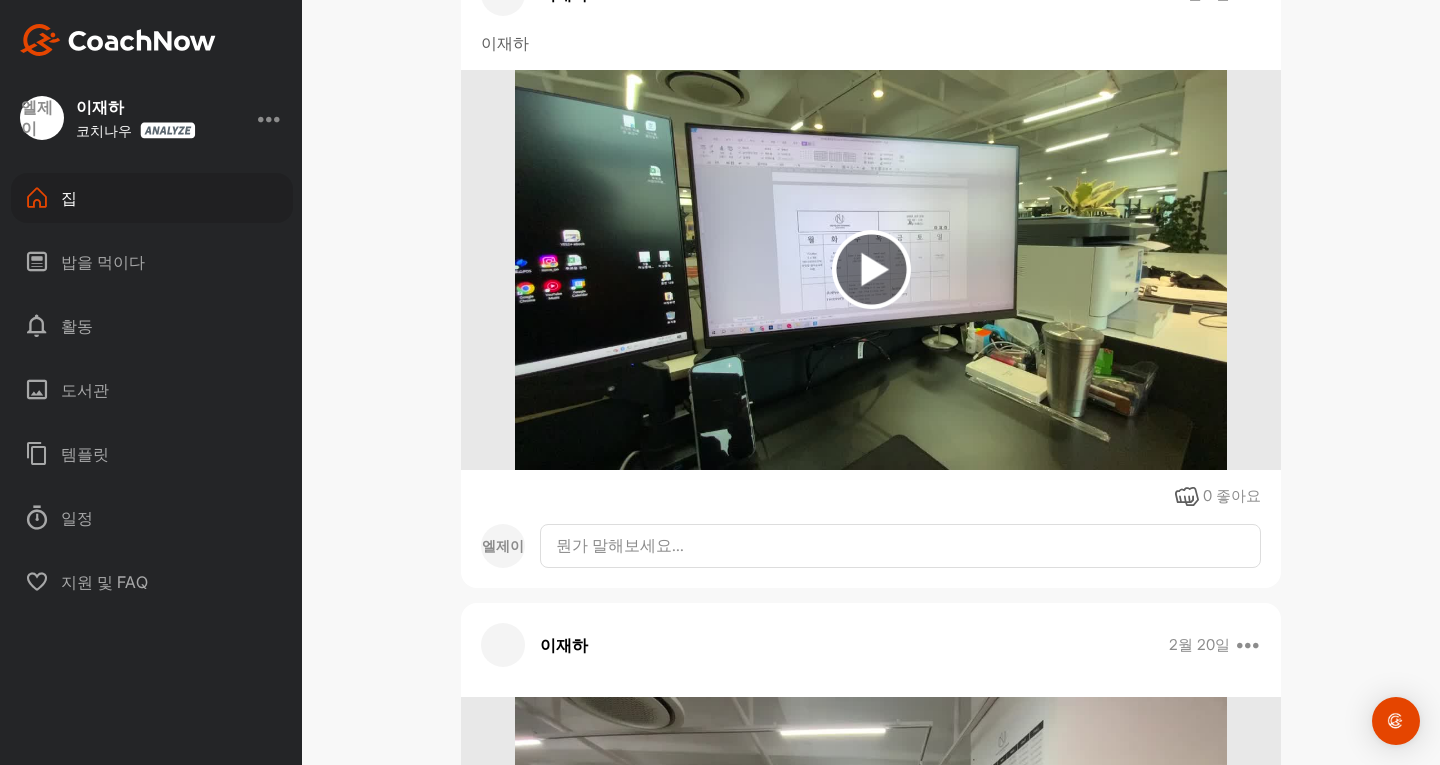 click at bounding box center (871, 269) 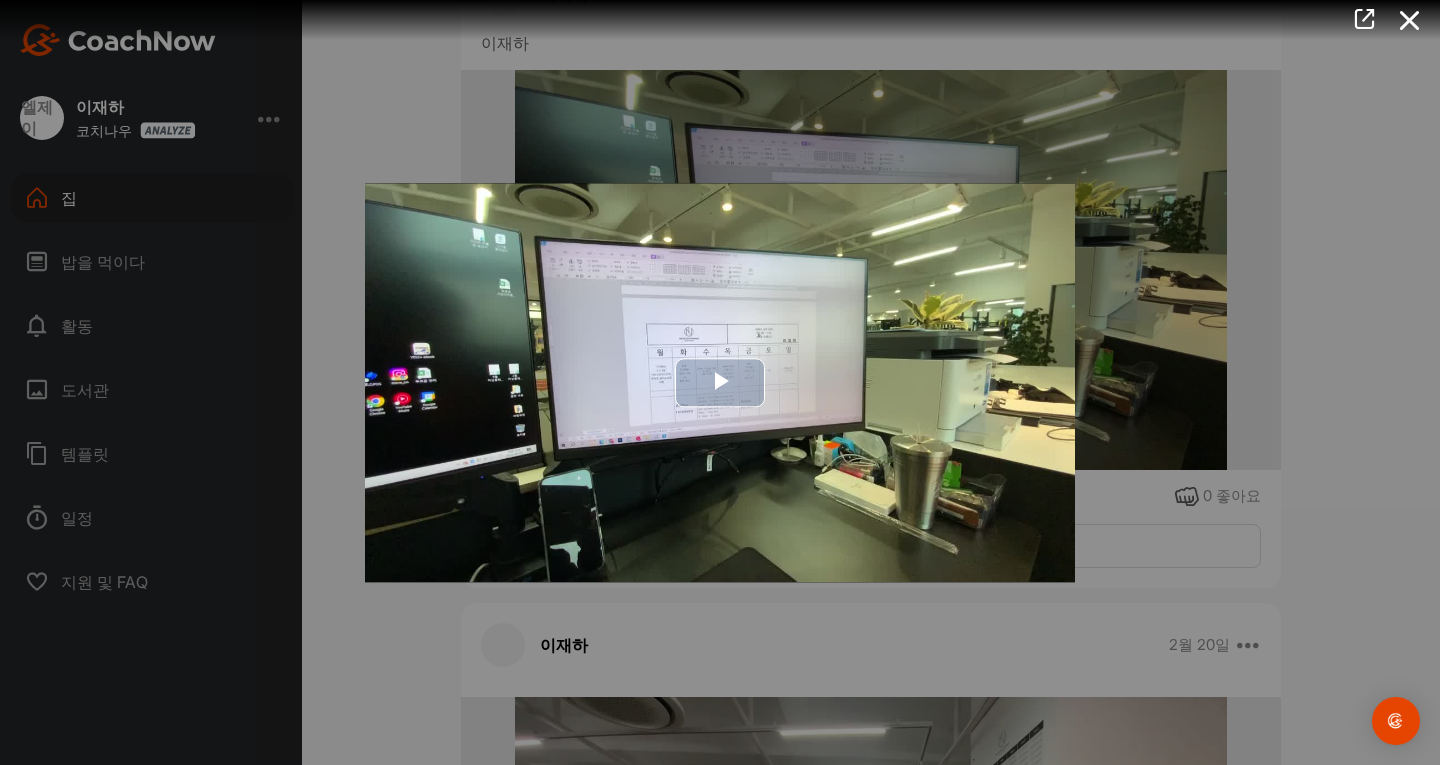 click at bounding box center [720, 383] 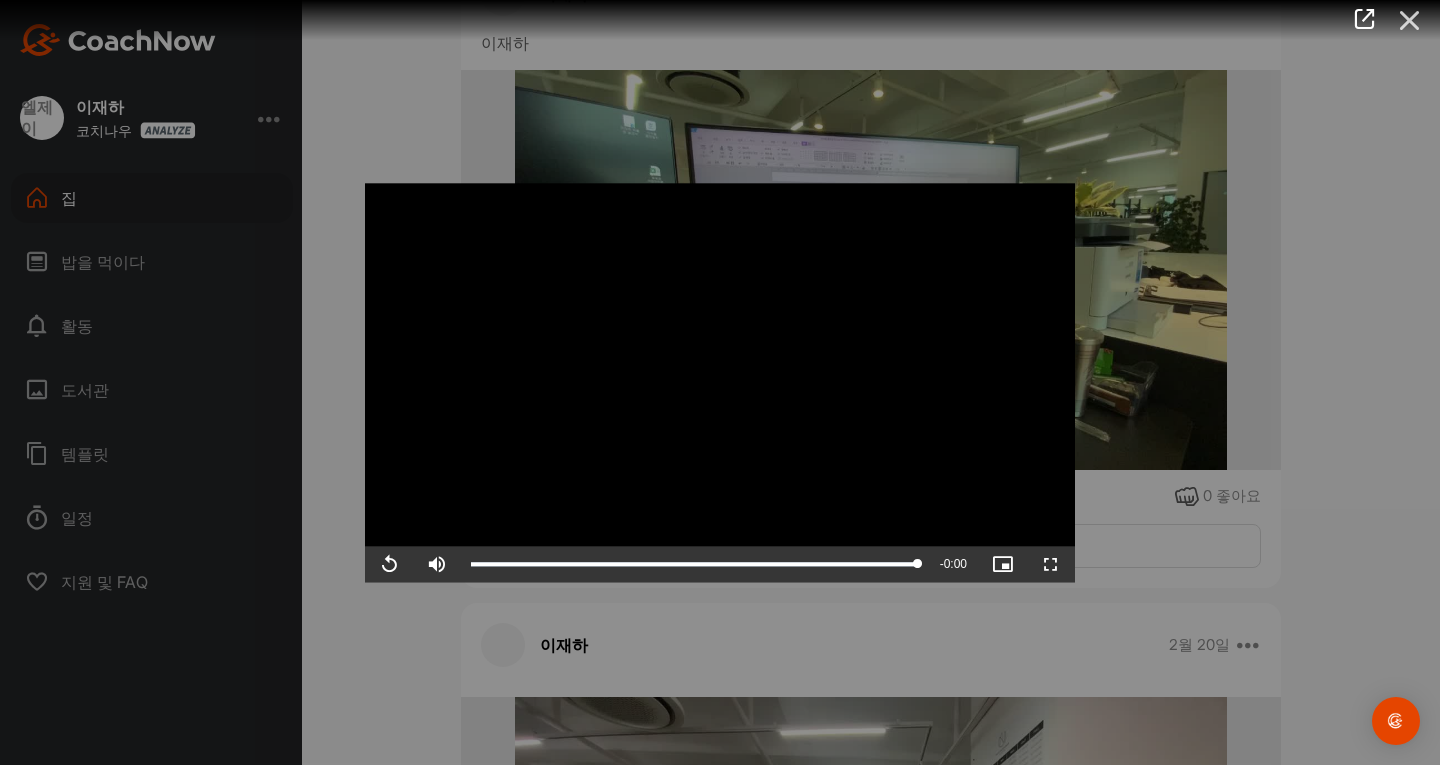 click at bounding box center [1410, 20] 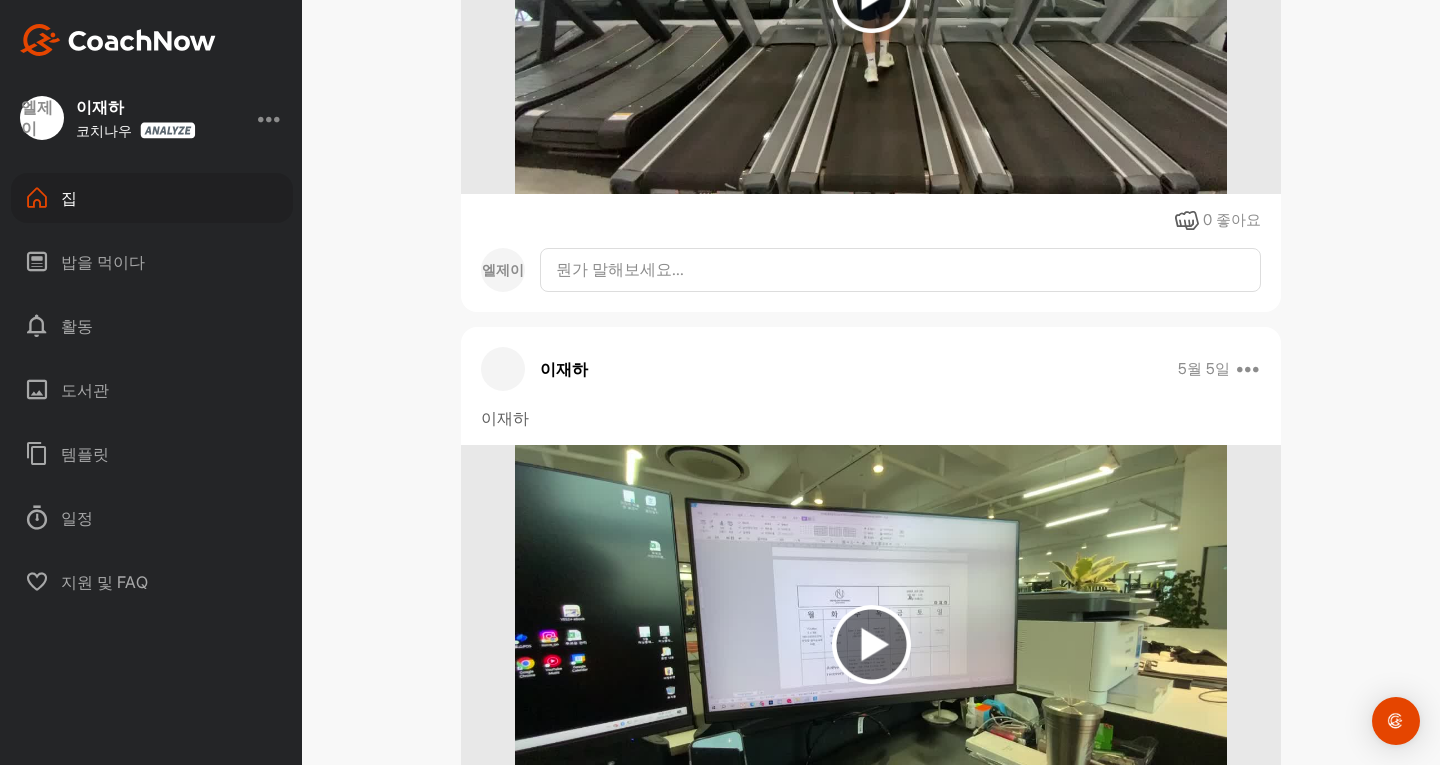 scroll, scrollTop: 4400, scrollLeft: 0, axis: vertical 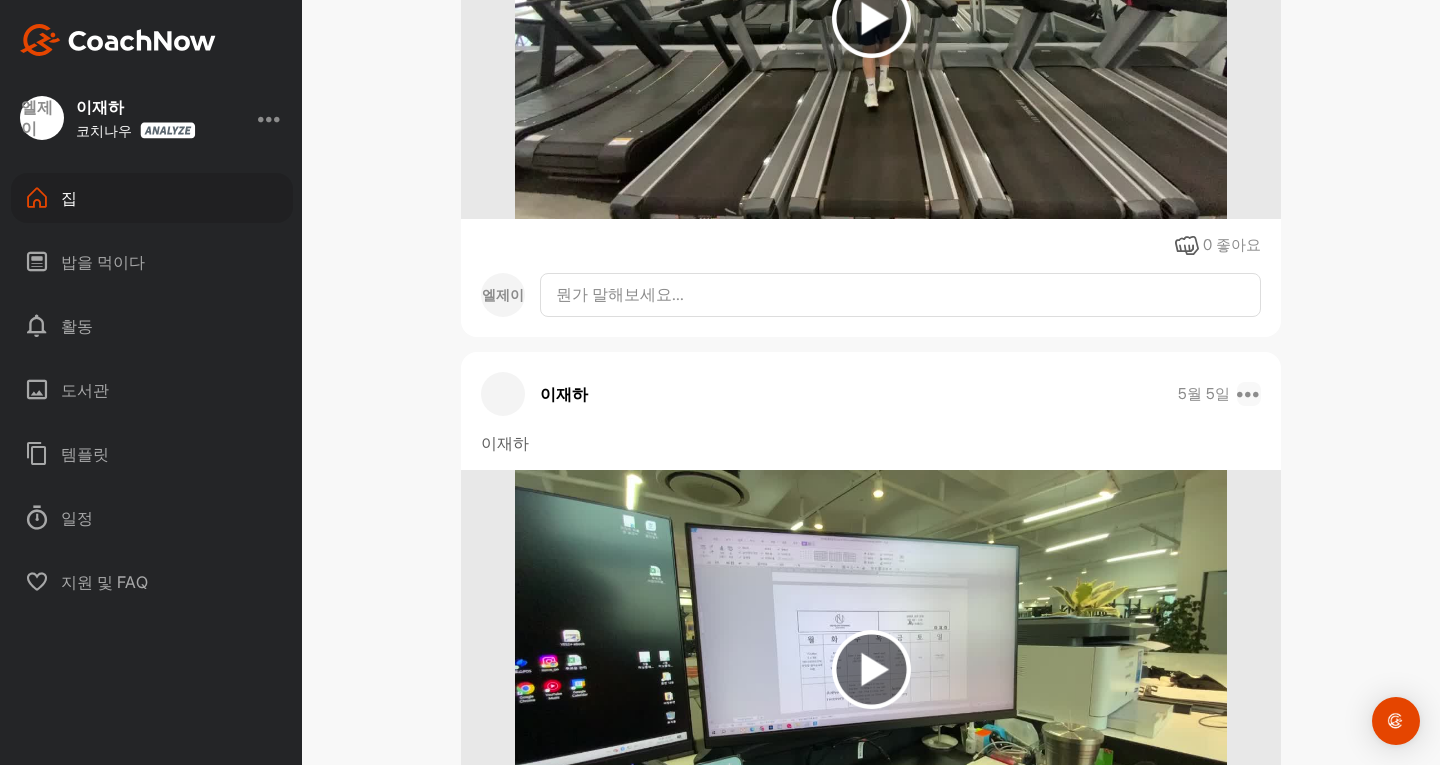click at bounding box center [1249, 394] 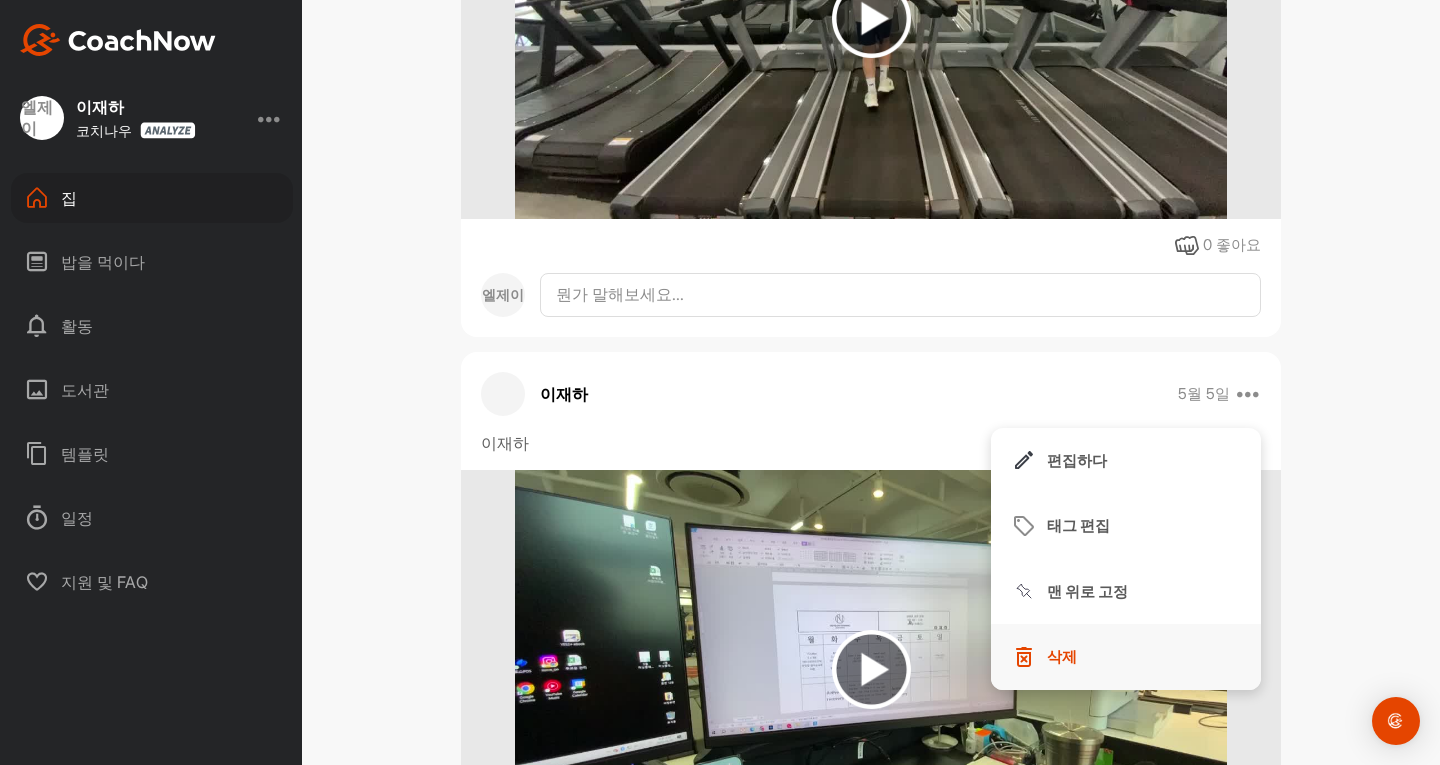 click on "삭제" at bounding box center [1062, 656] 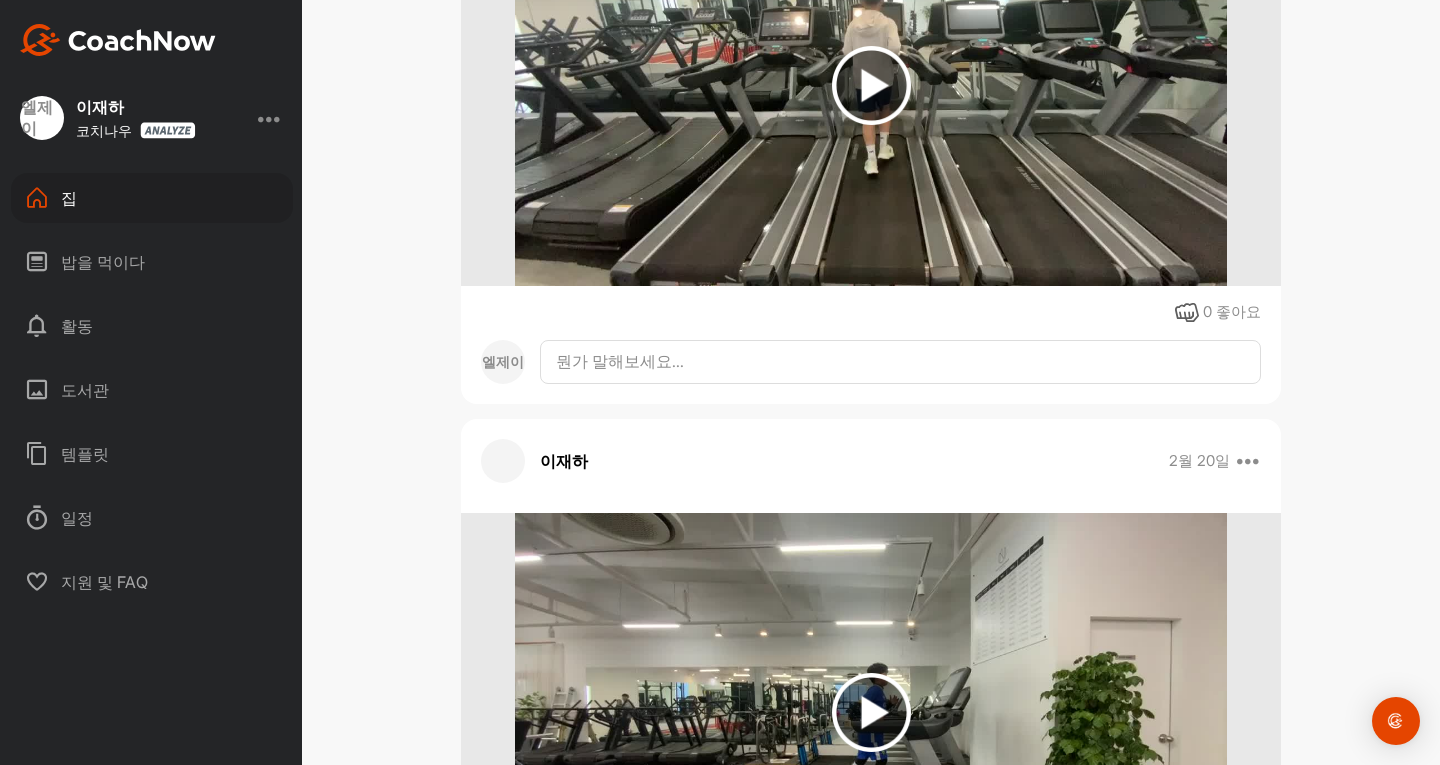 scroll, scrollTop: 4311, scrollLeft: 0, axis: vertical 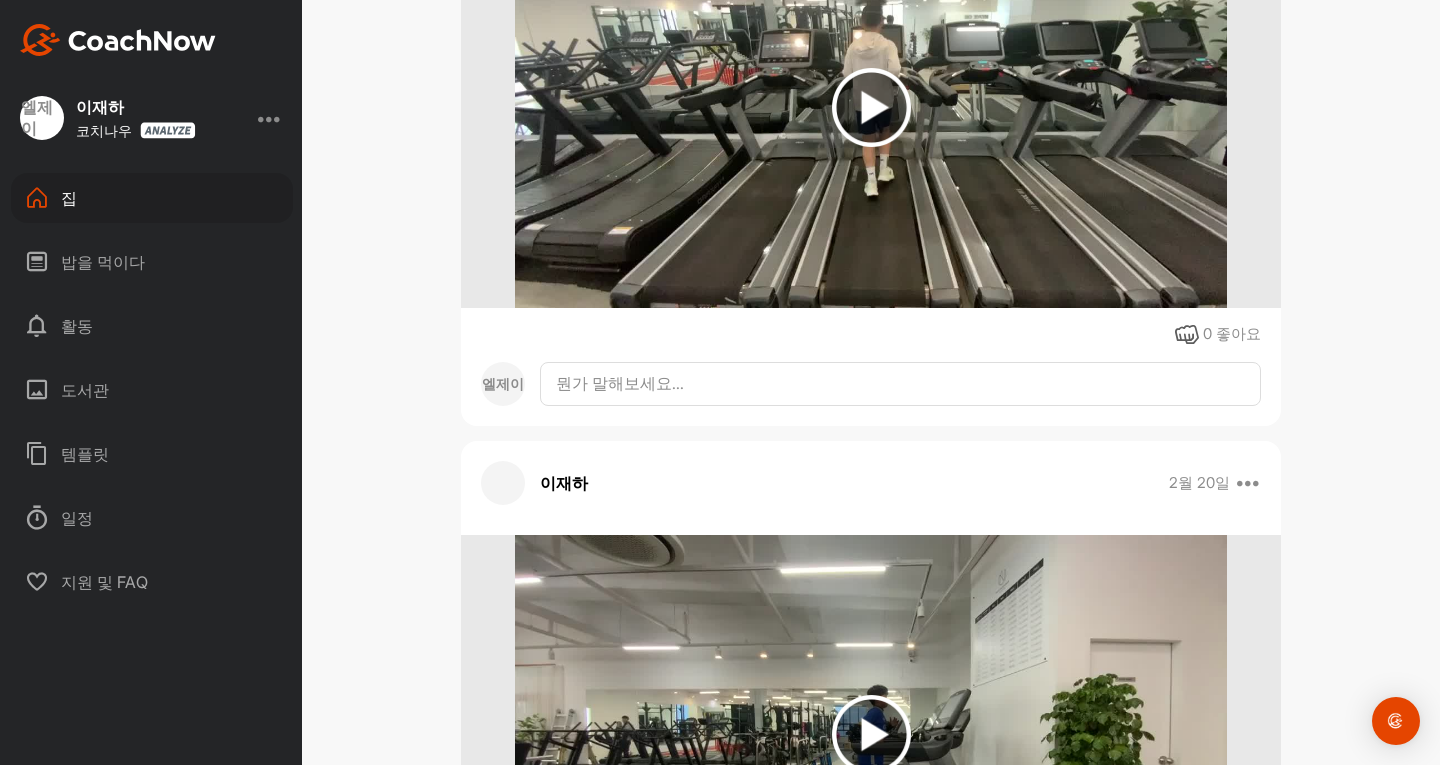 click on "밥을 먹이다" at bounding box center [103, 262] 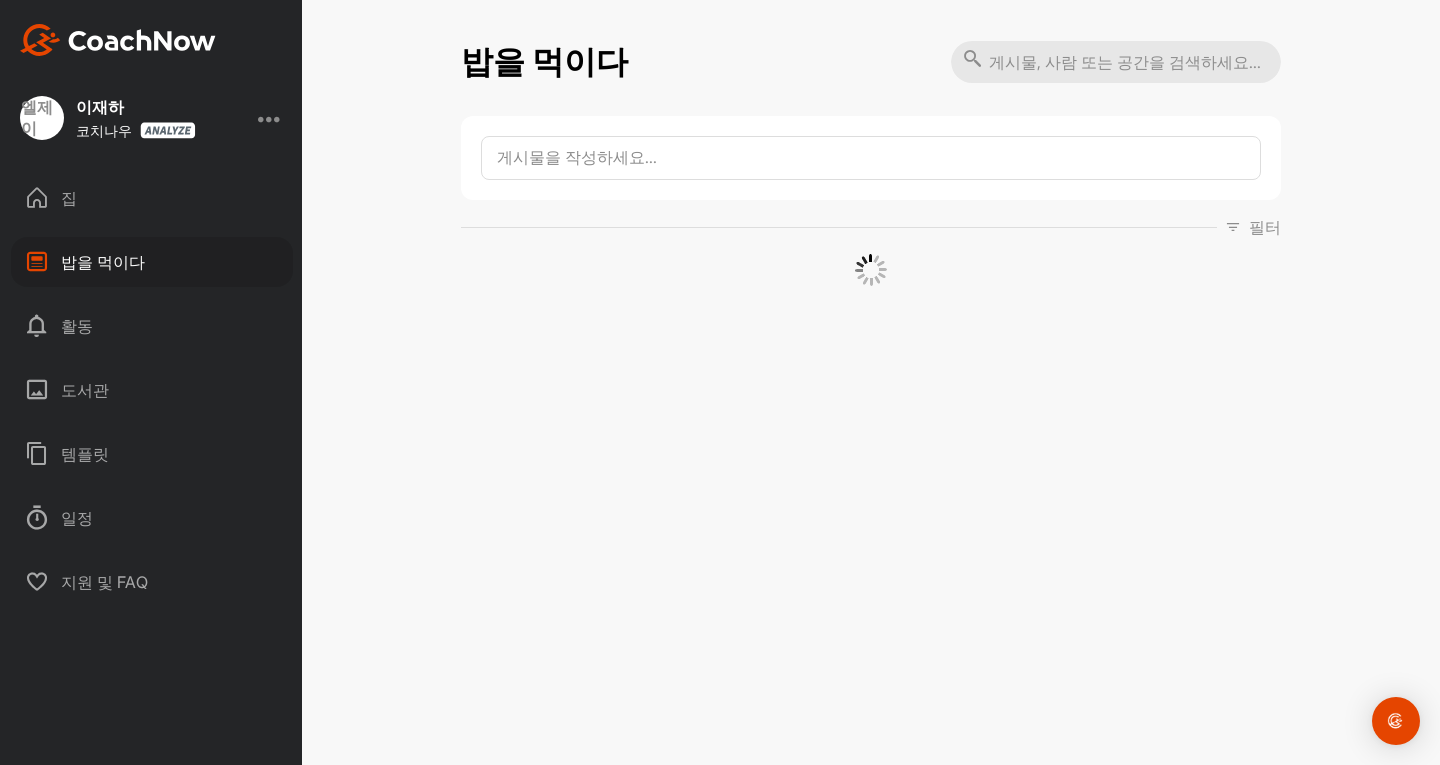 click on "활동" at bounding box center [152, 326] 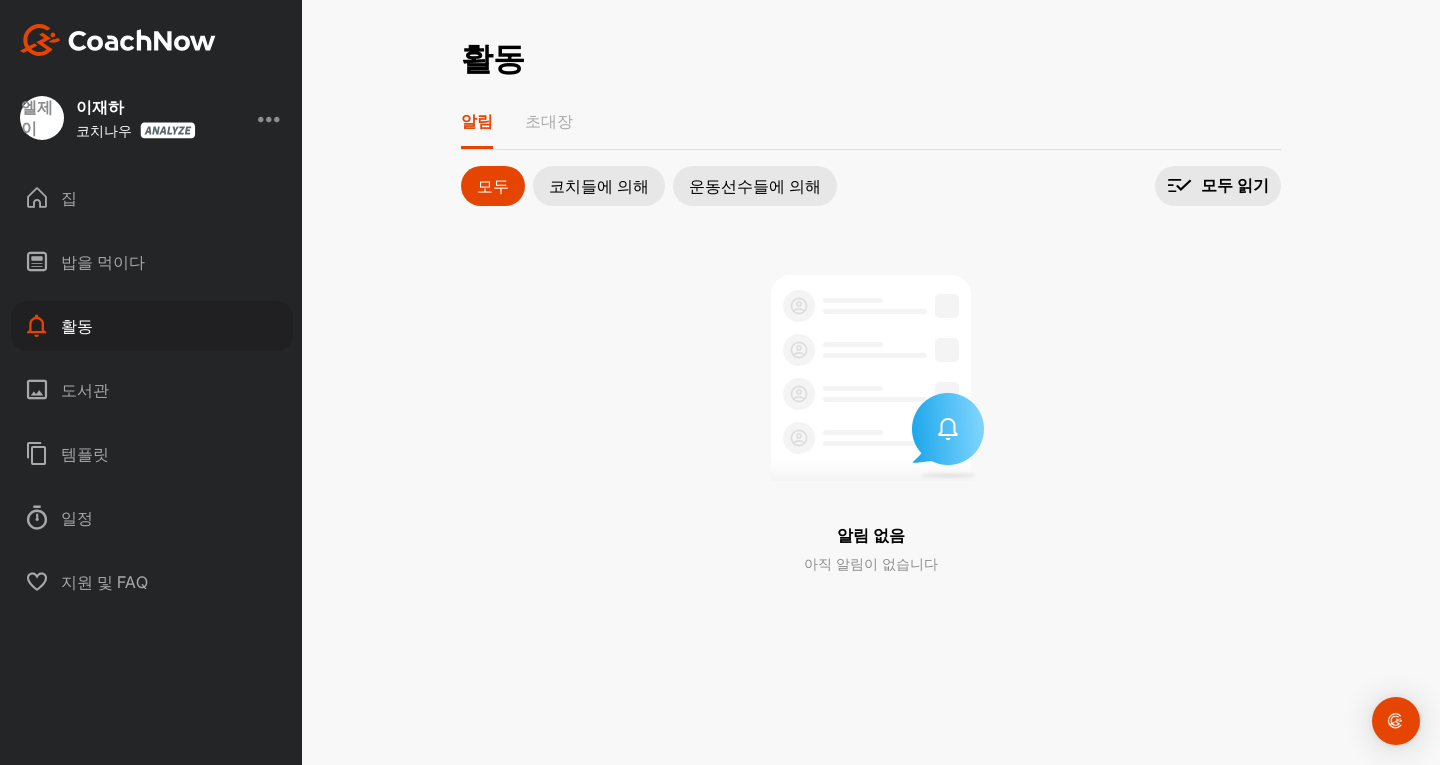 click on "도서관" at bounding box center (85, 390) 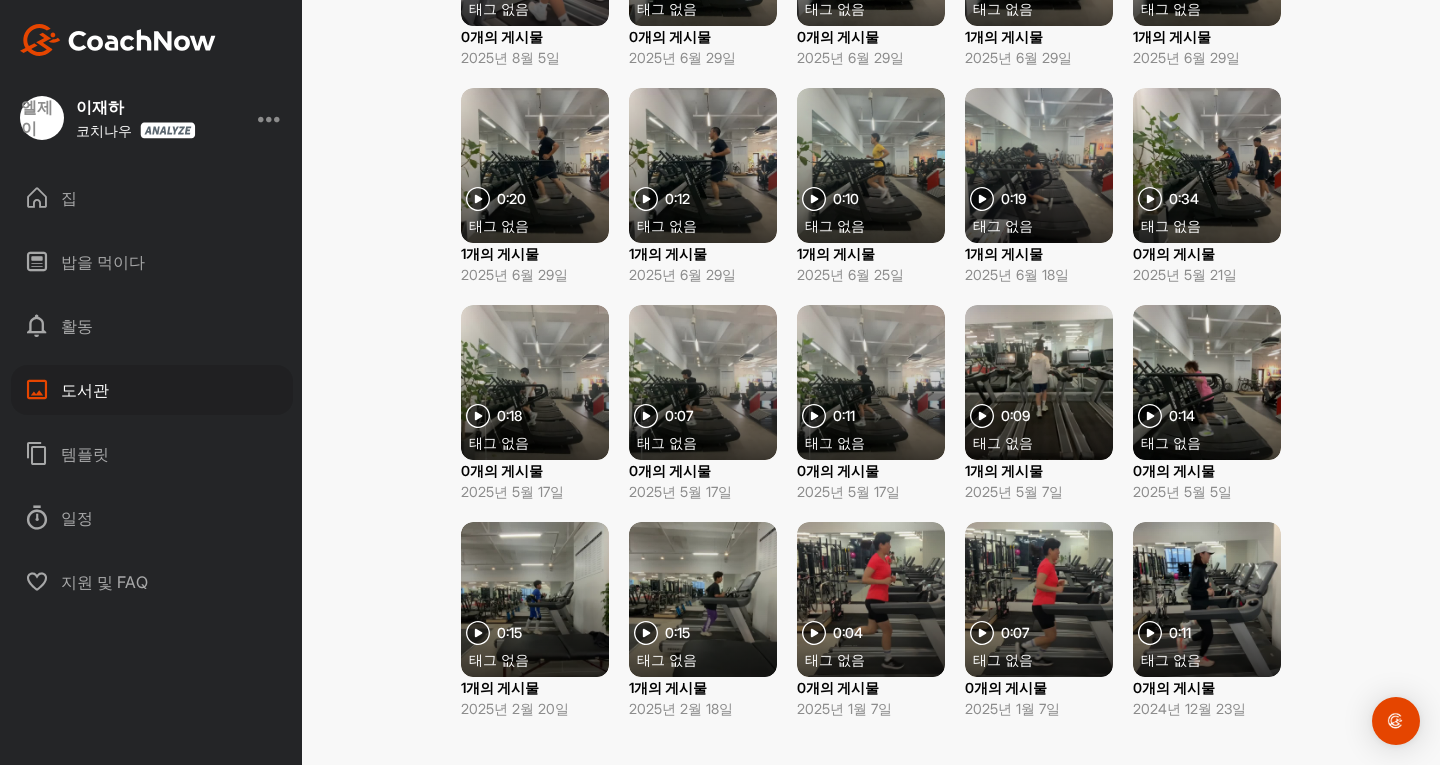 scroll, scrollTop: 0, scrollLeft: 0, axis: both 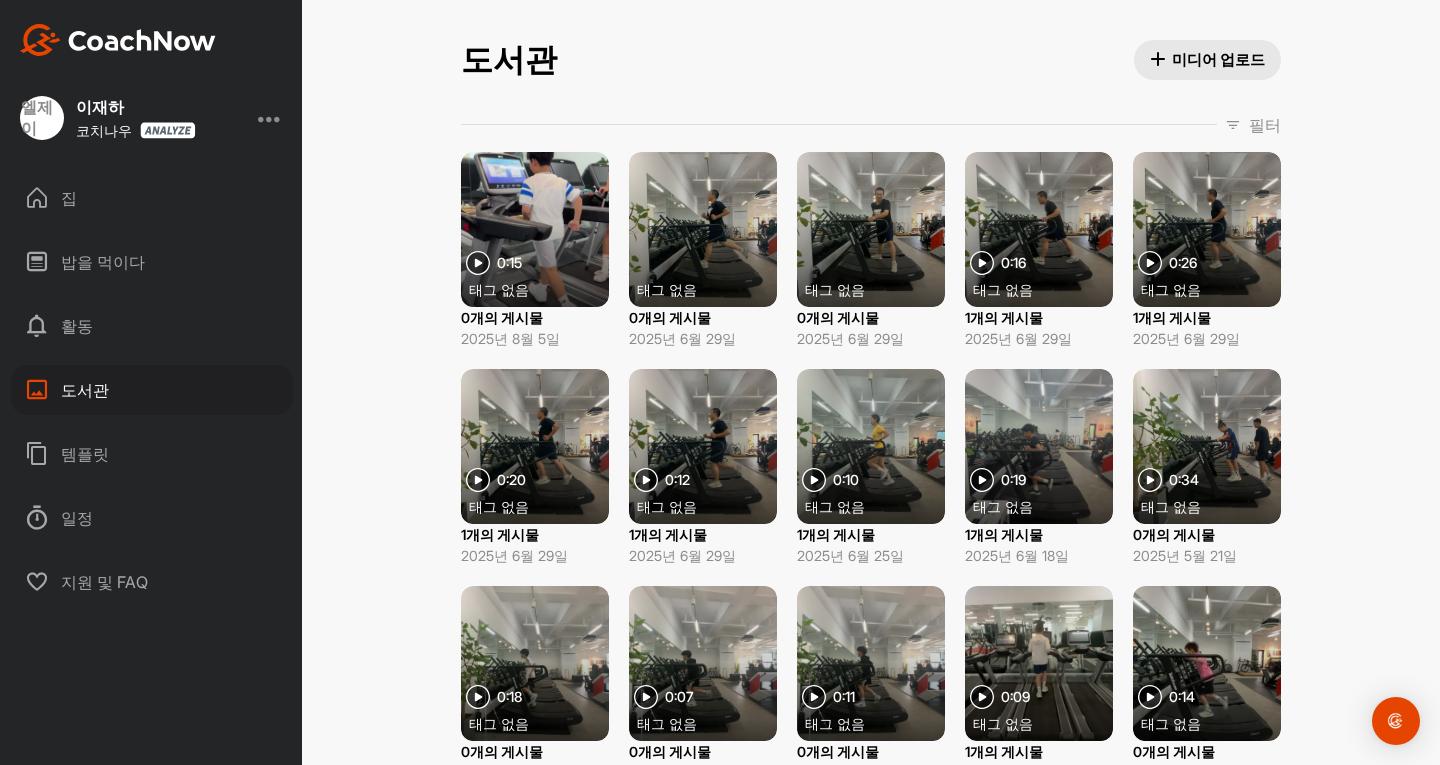 click on "템플릿" at bounding box center (152, 454) 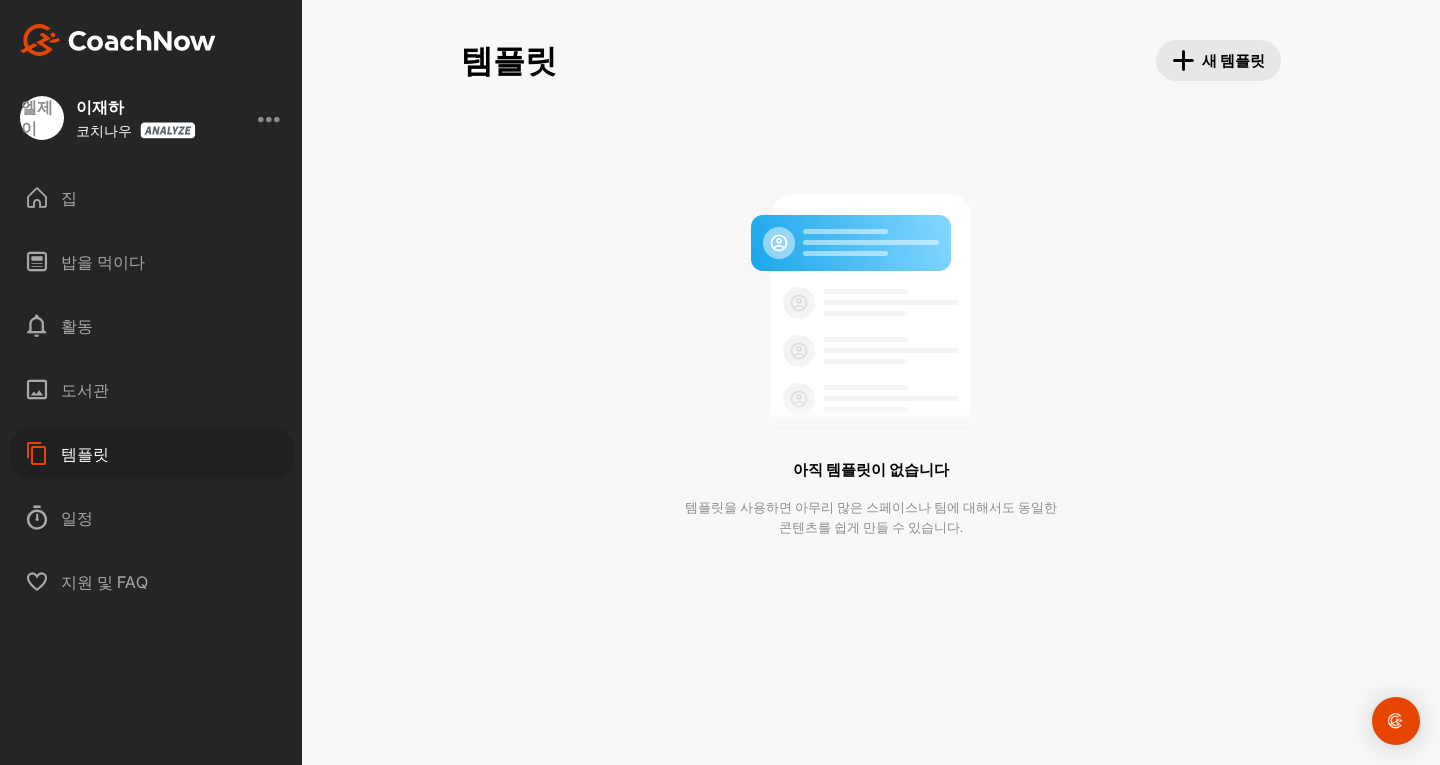click at bounding box center (270, 118) 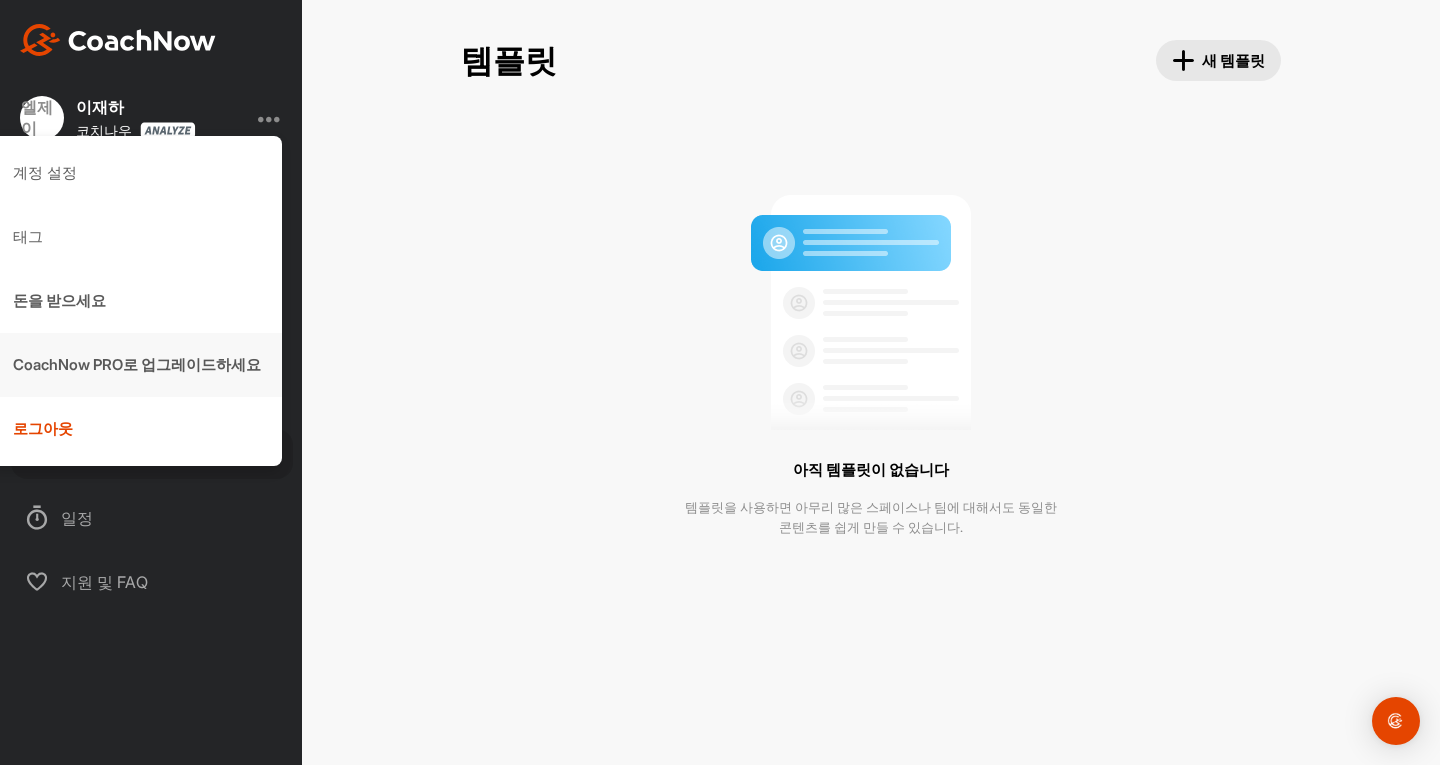 click on "CoachNow PRO로 업그레이드하세요" at bounding box center (137, 364) 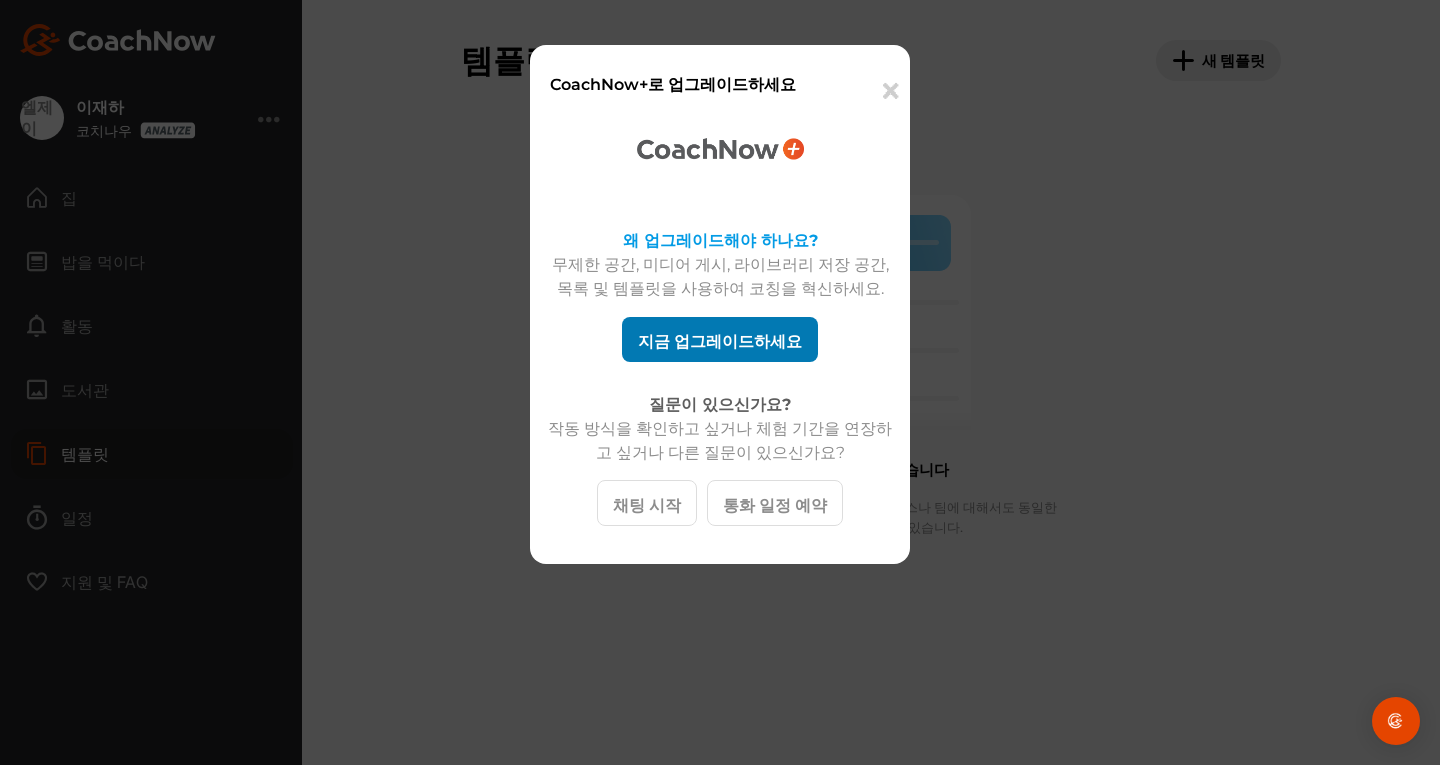 click on "지금 업그레이드하세요" at bounding box center [720, 340] 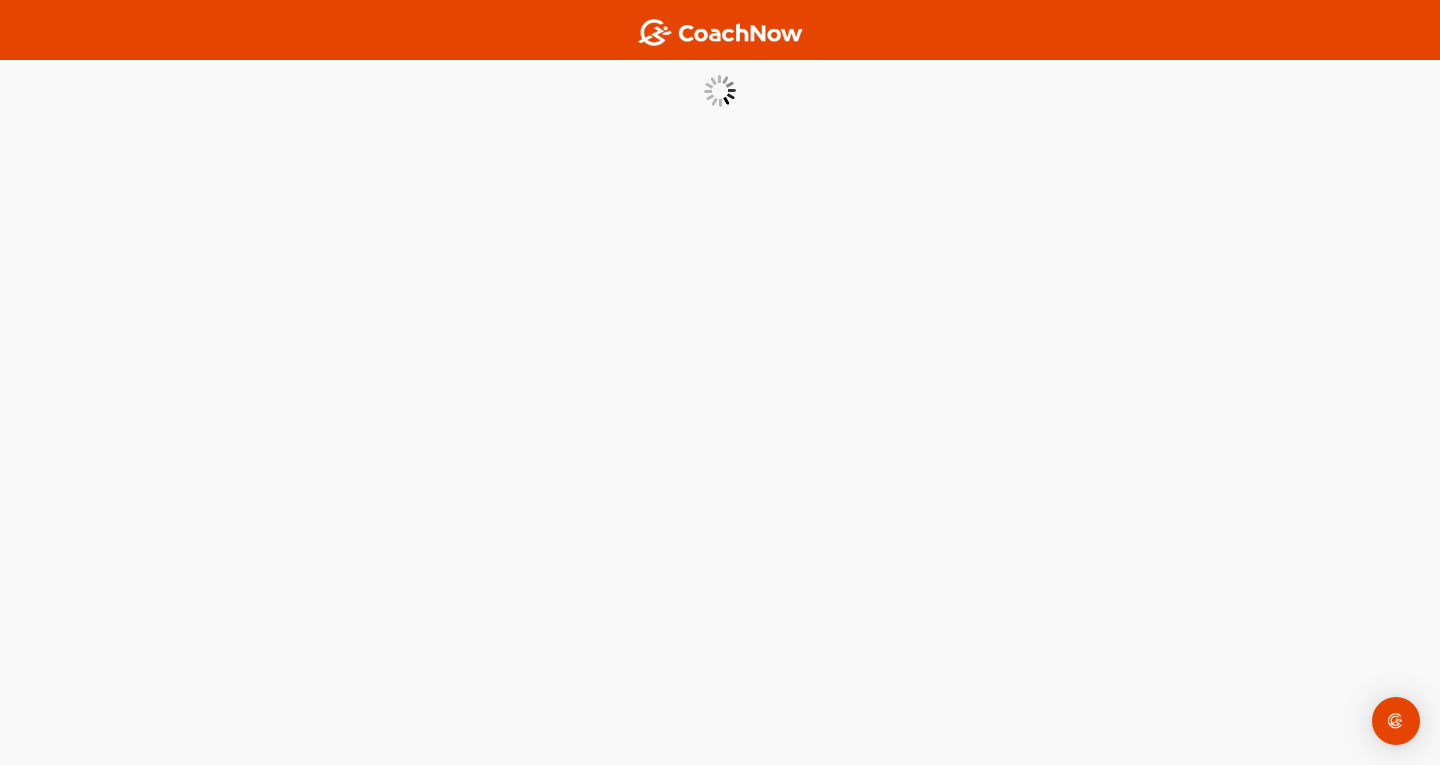 scroll, scrollTop: 0, scrollLeft: 0, axis: both 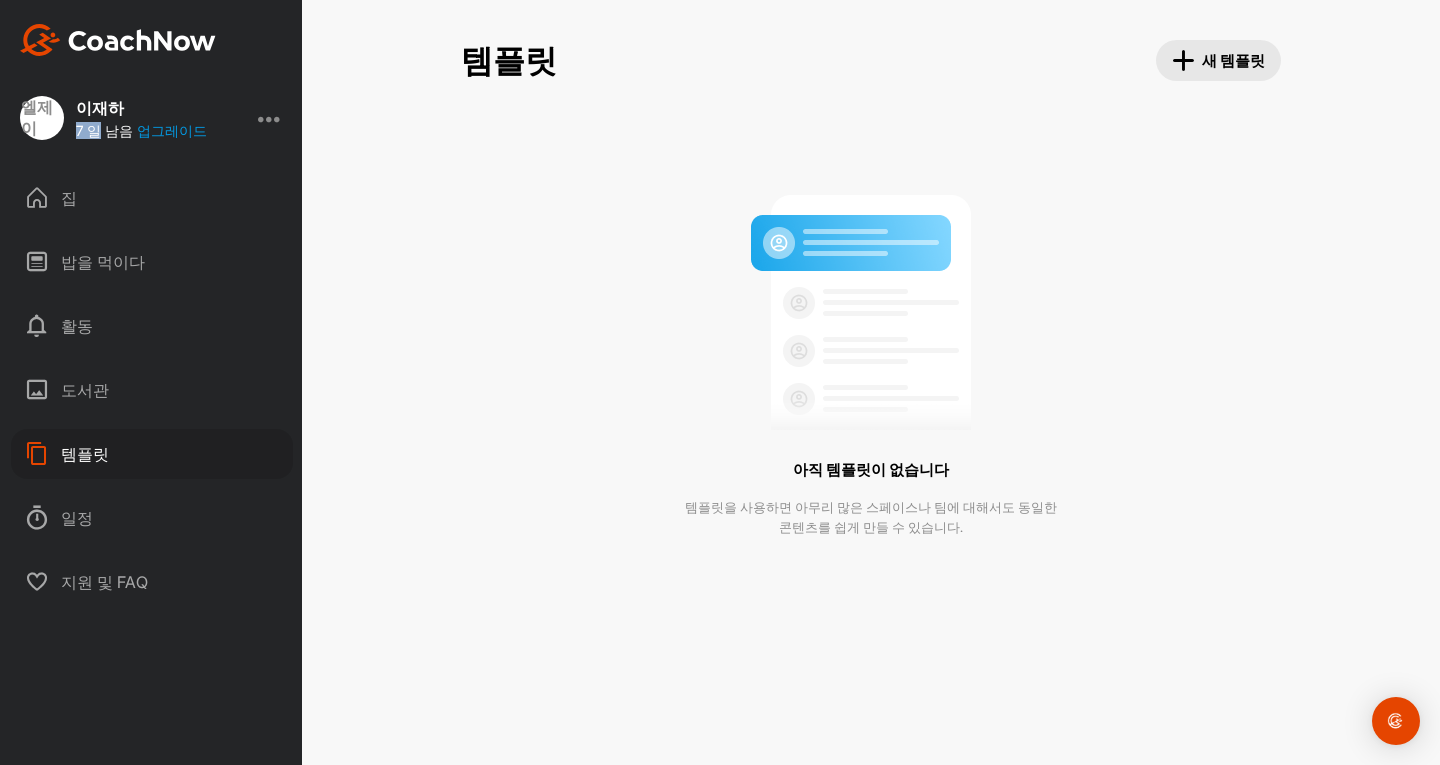 drag, startPoint x: 76, startPoint y: 129, endPoint x: 99, endPoint y: 138, distance: 24.698177 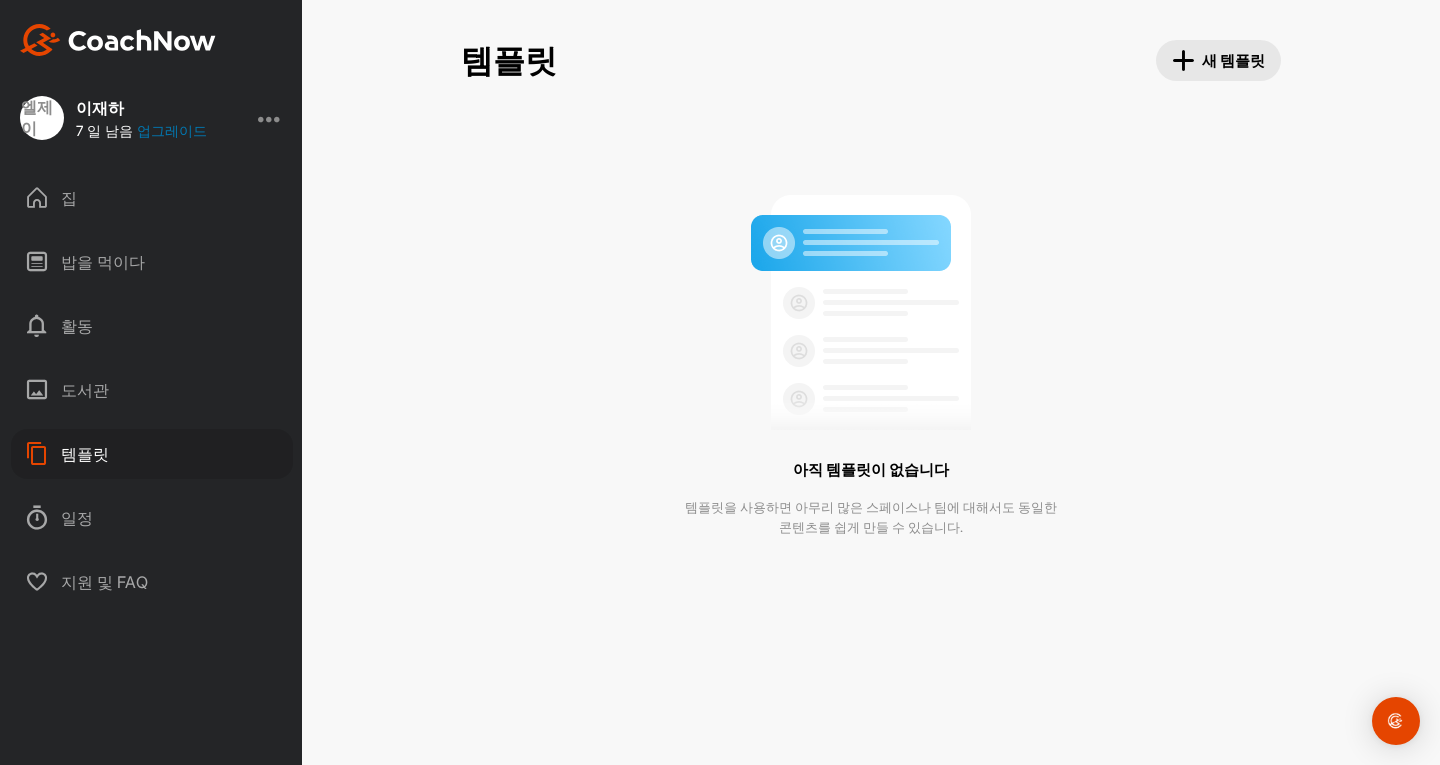 click on "업그레이드" at bounding box center (172, 130) 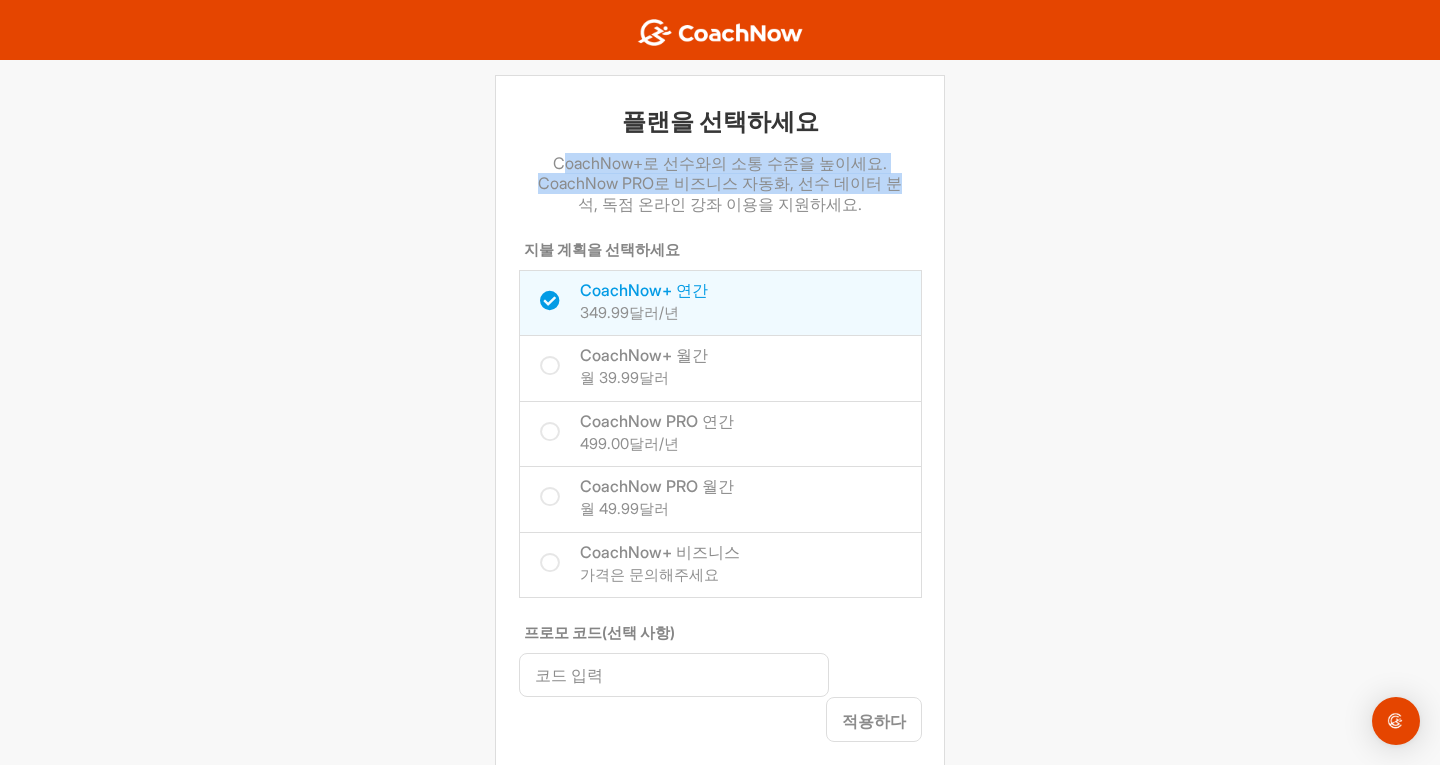 drag, startPoint x: 562, startPoint y: 159, endPoint x: 876, endPoint y: 192, distance: 315.7293 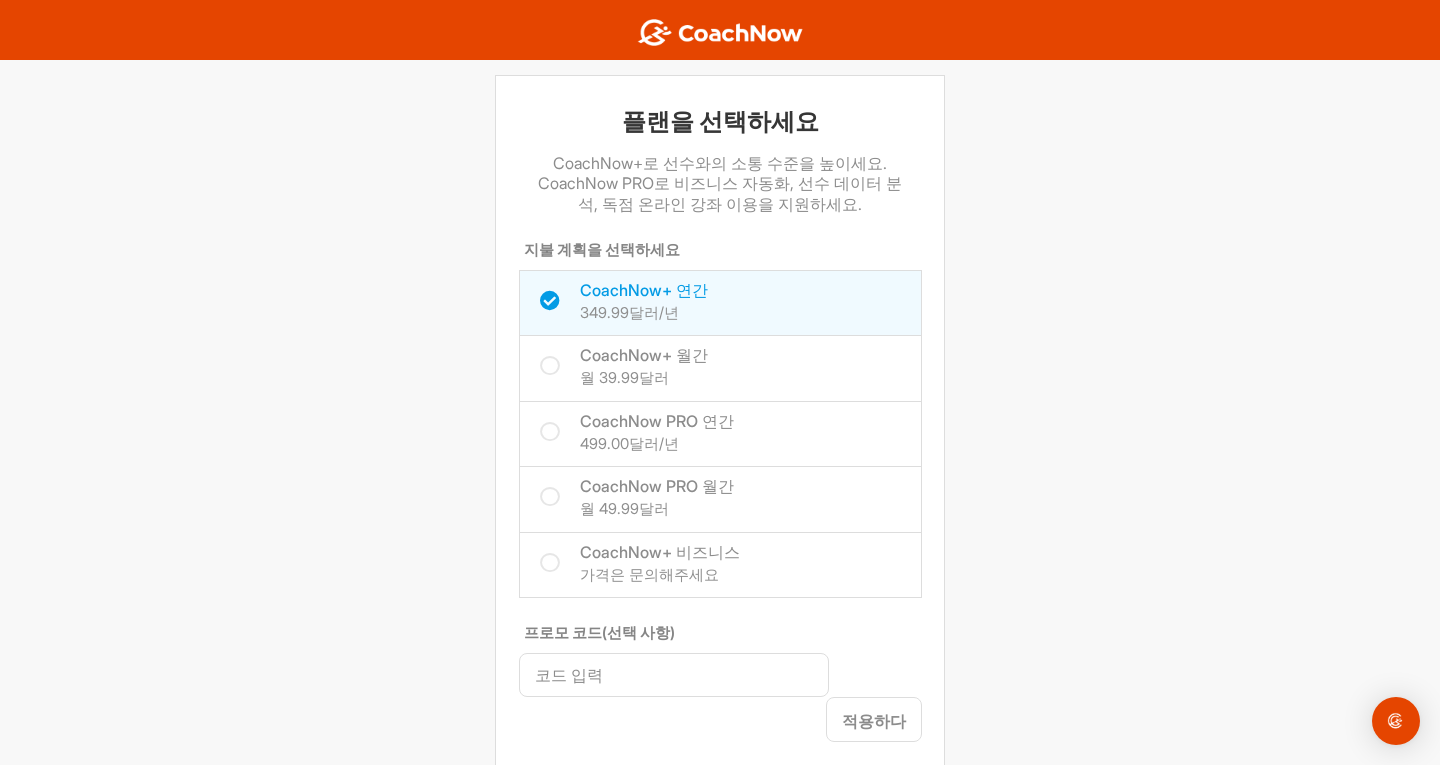 click on "CoachNow+로 선수와의 소통 수준을 높이세요. CoachNow PRO로 비즈니스 자동화, 선수 데이터 분석, 독점 온라인 강좌 이용을 지원하세요." at bounding box center [720, 184] 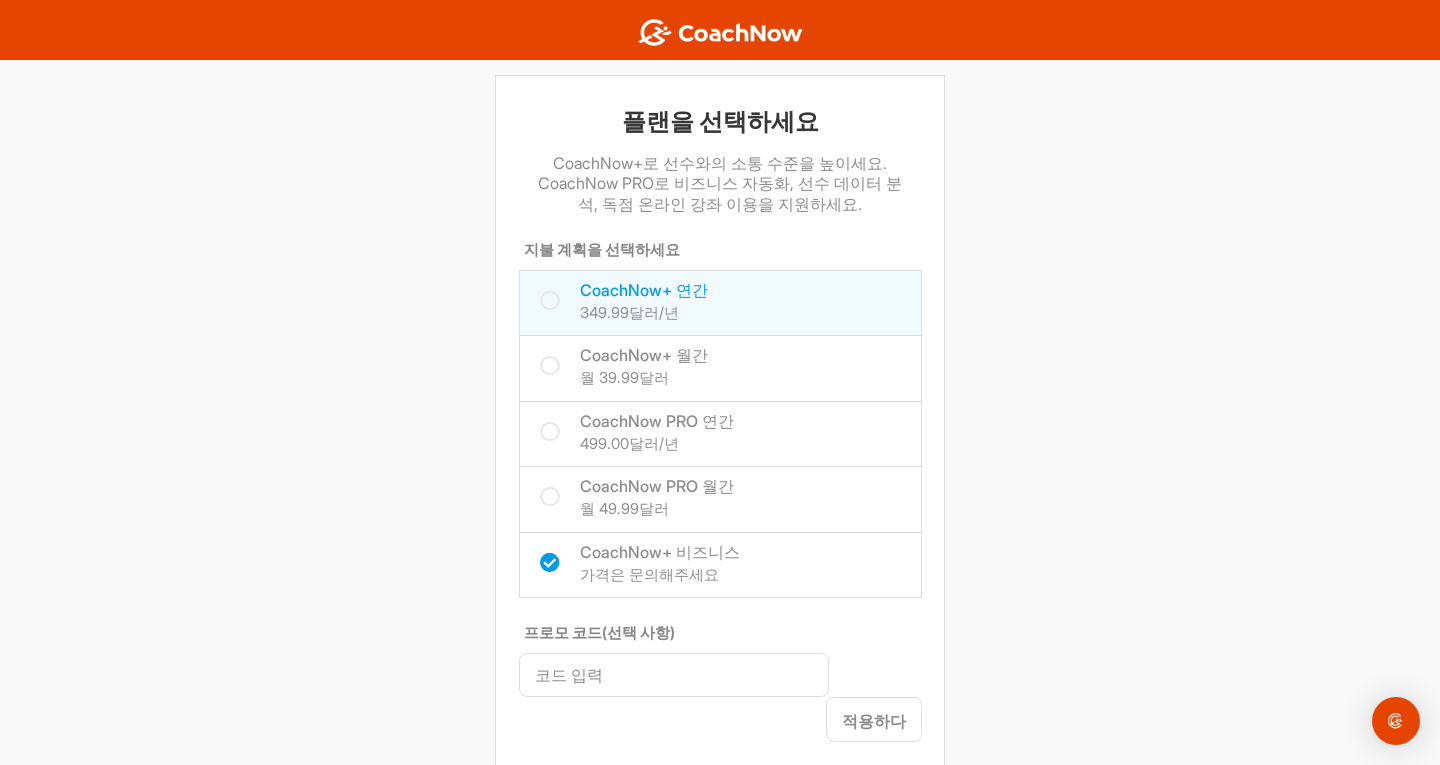 checkbox on "true" 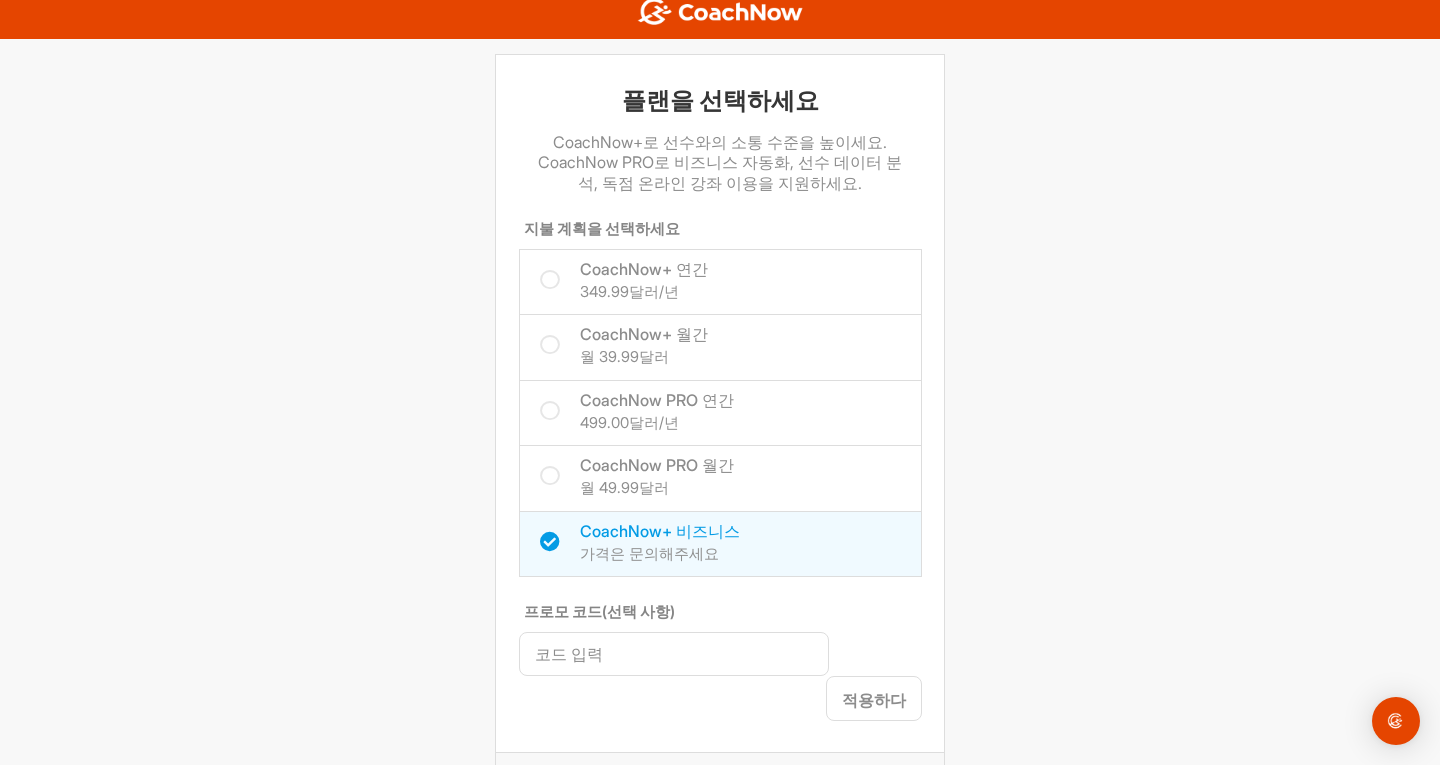scroll, scrollTop: 0, scrollLeft: 0, axis: both 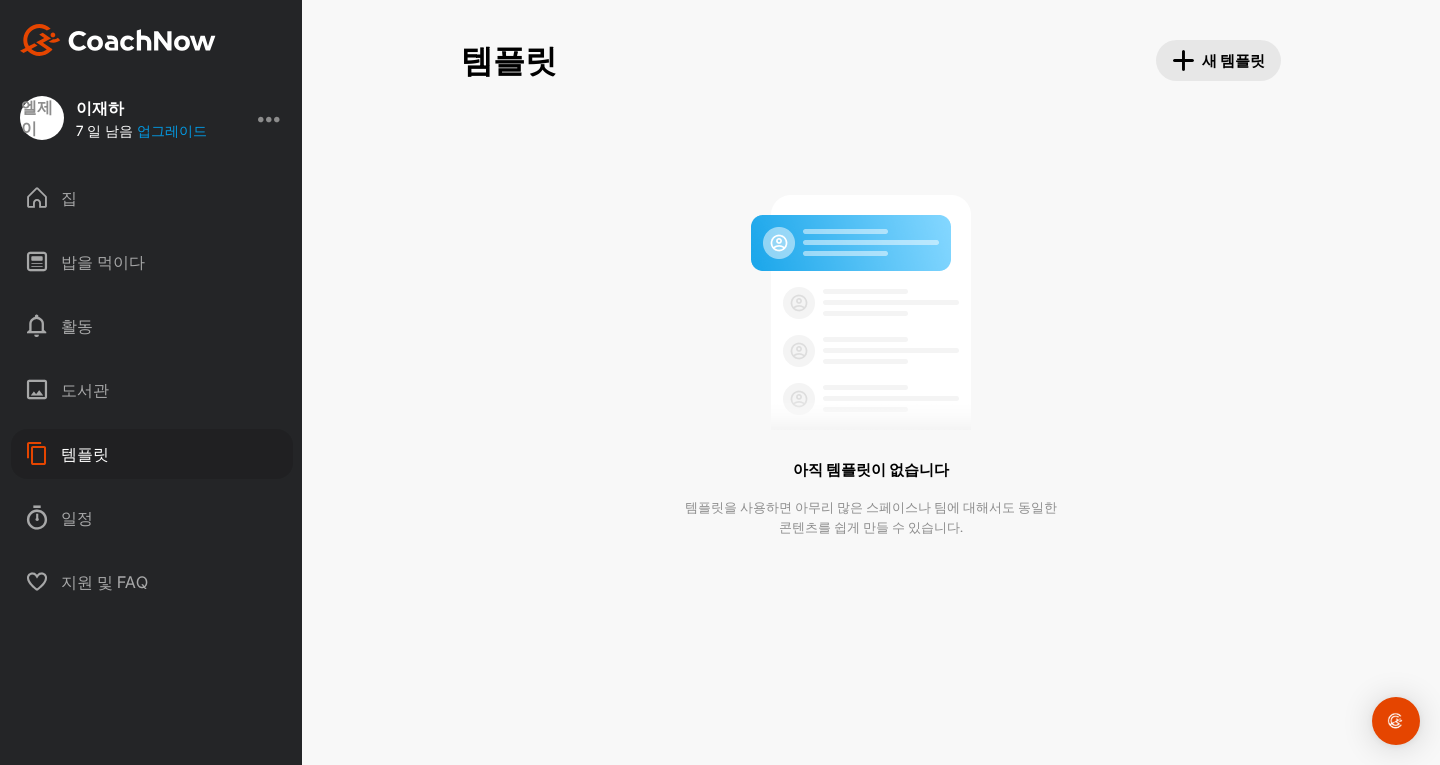 drag, startPoint x: 115, startPoint y: 122, endPoint x: 82, endPoint y: 115, distance: 33.734257 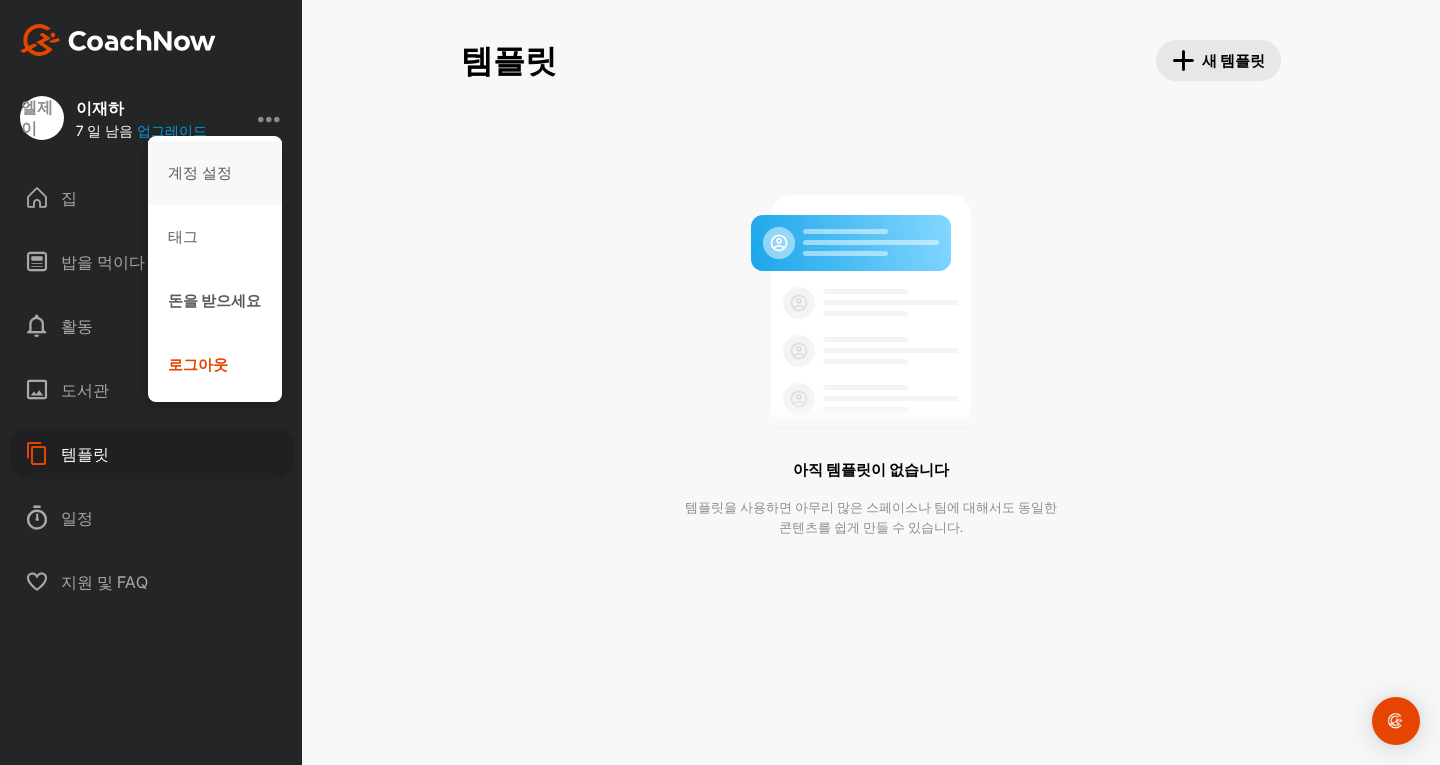 click on "계정 설정" at bounding box center [200, 172] 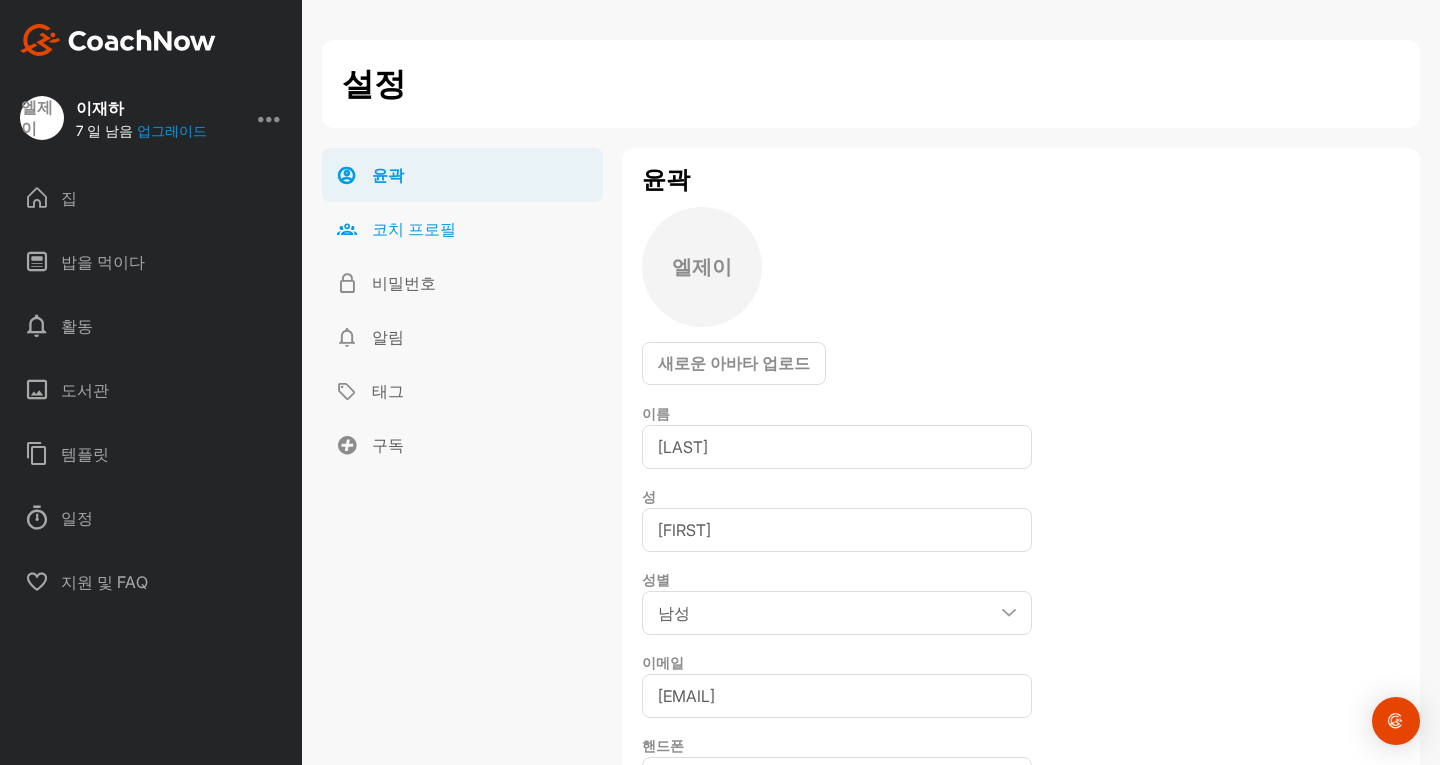 click on "코치 프로필" at bounding box center [462, 229] 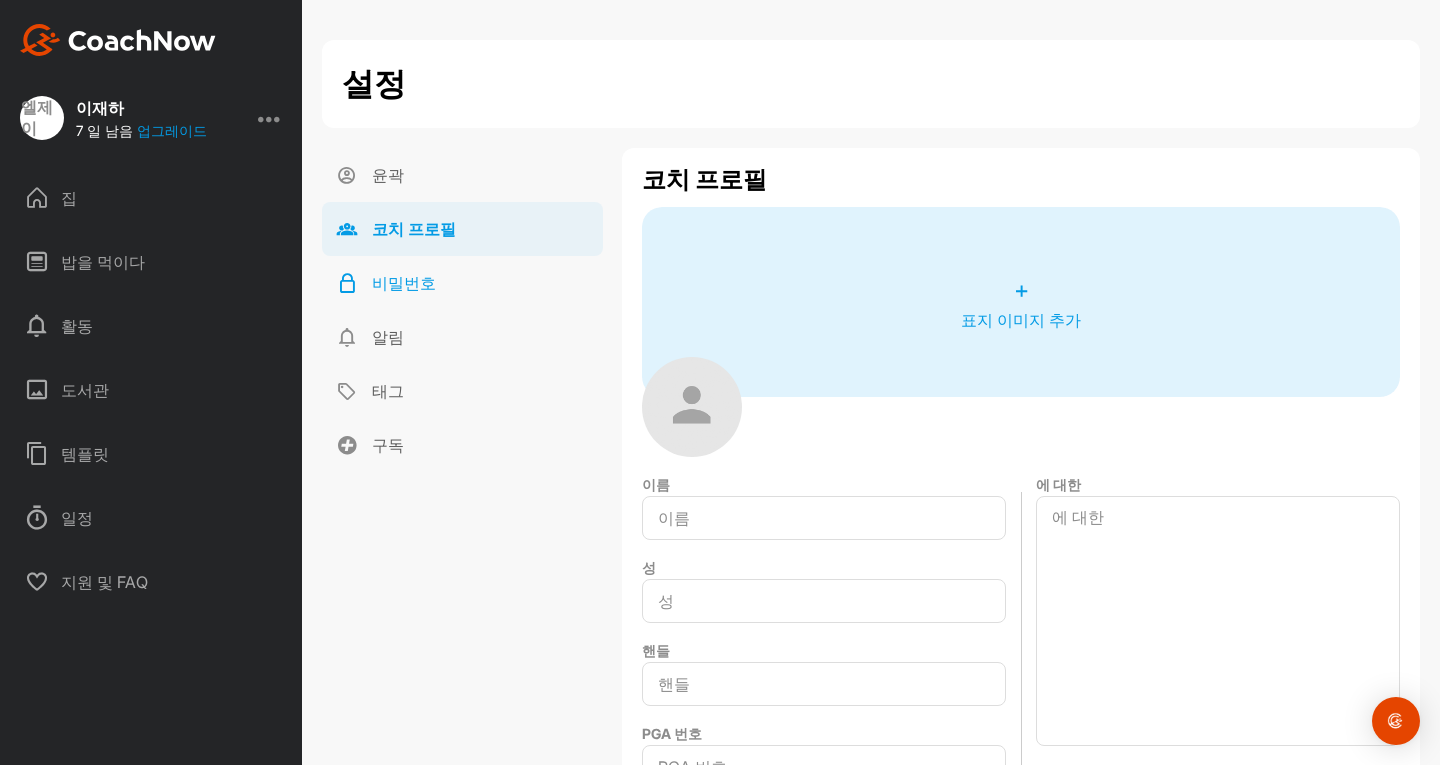 type on "Lee" 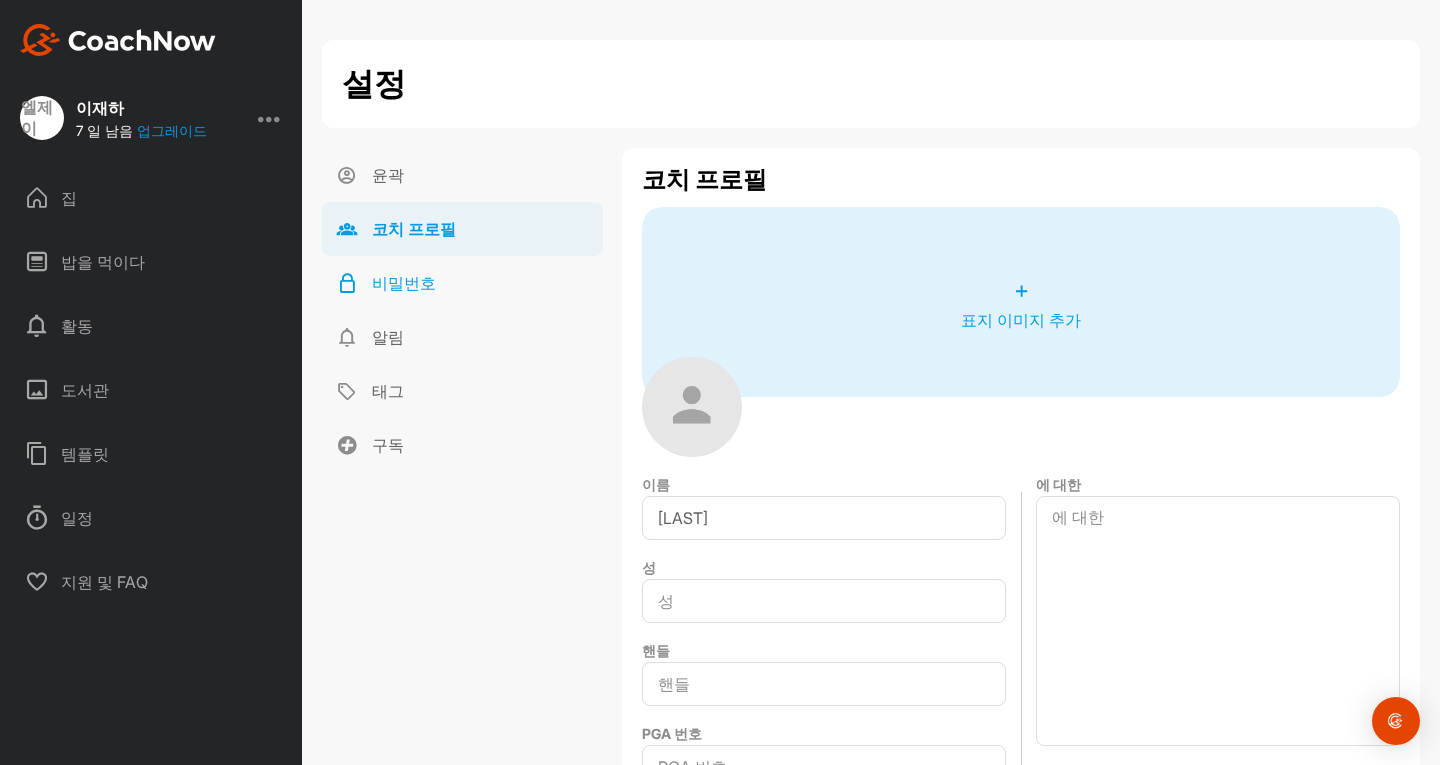 type on "JaeHa" 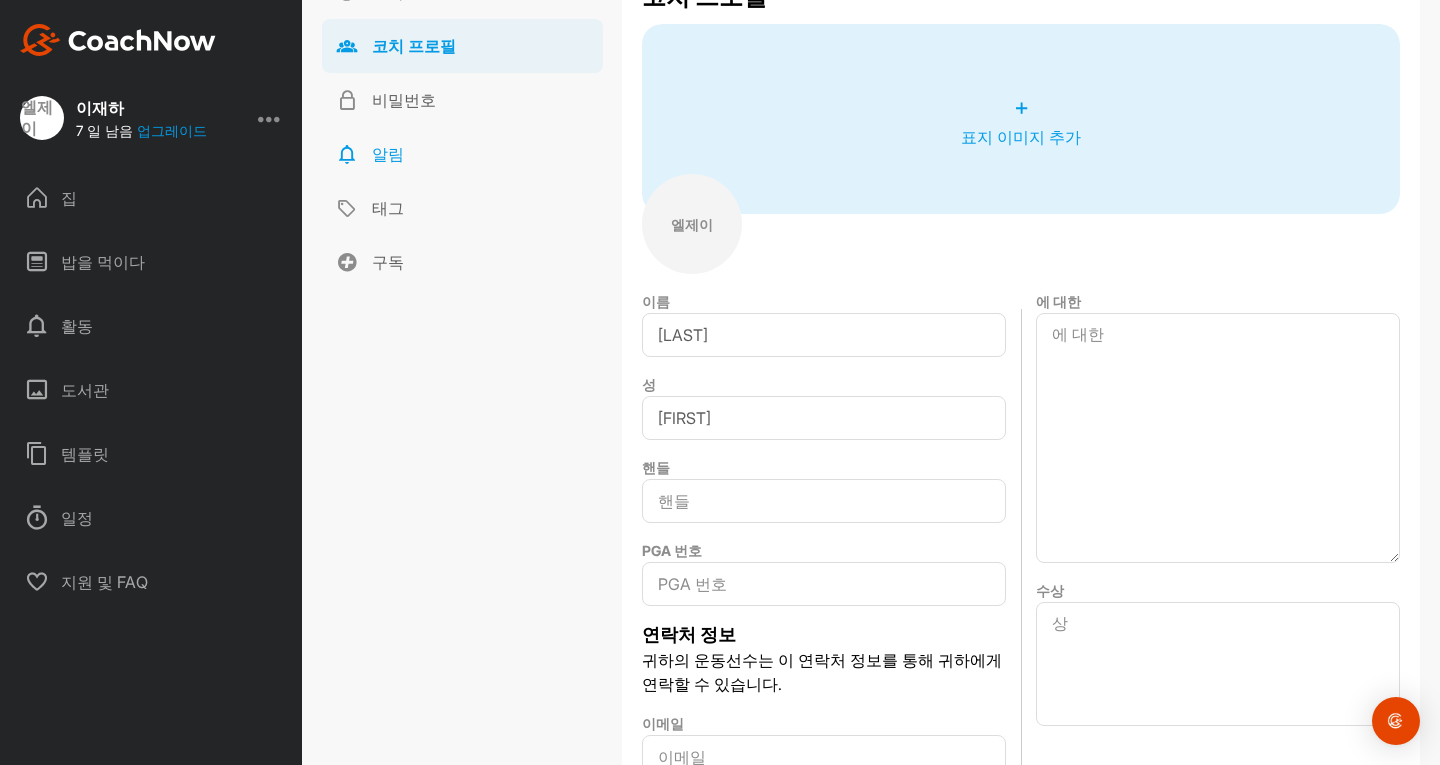 scroll, scrollTop: 0, scrollLeft: 0, axis: both 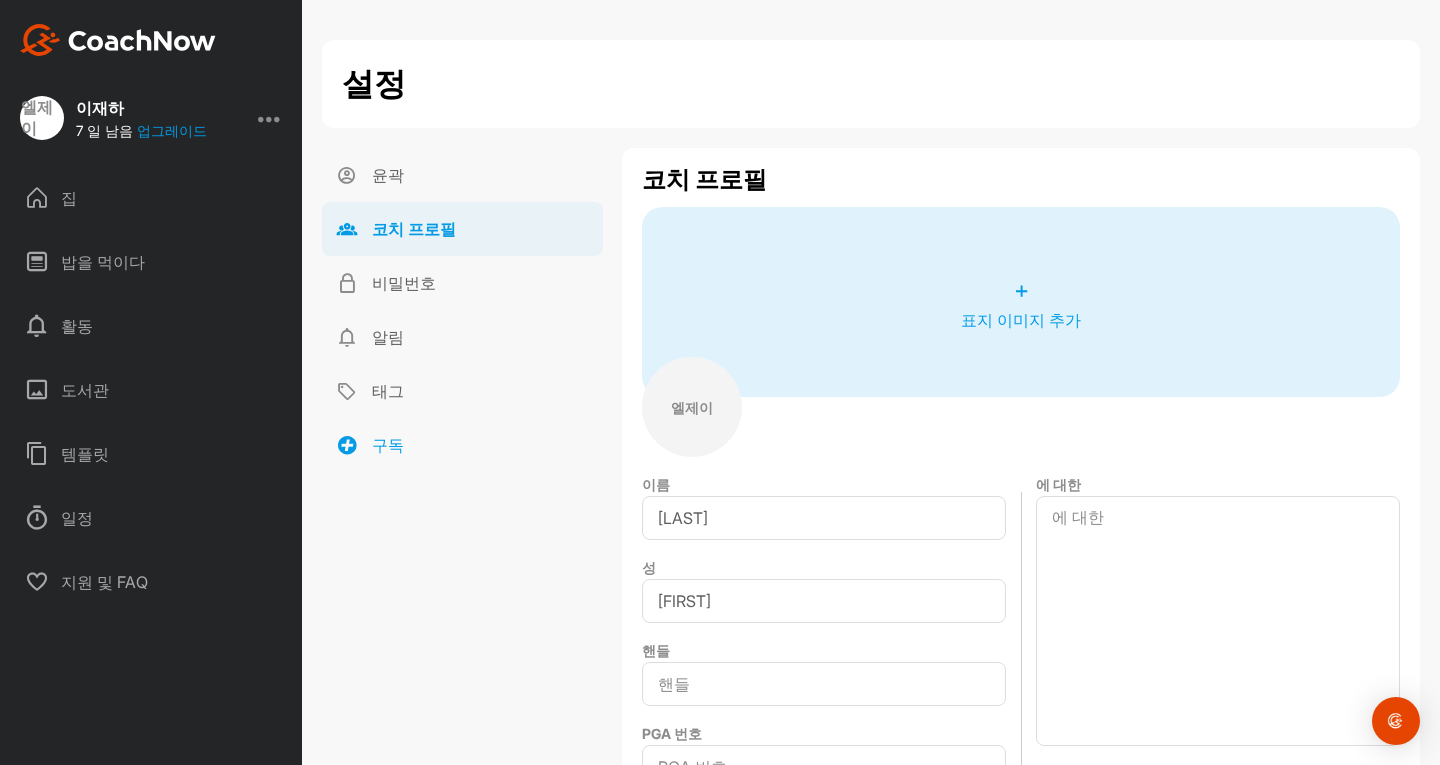 click on "구독" at bounding box center (462, 445) 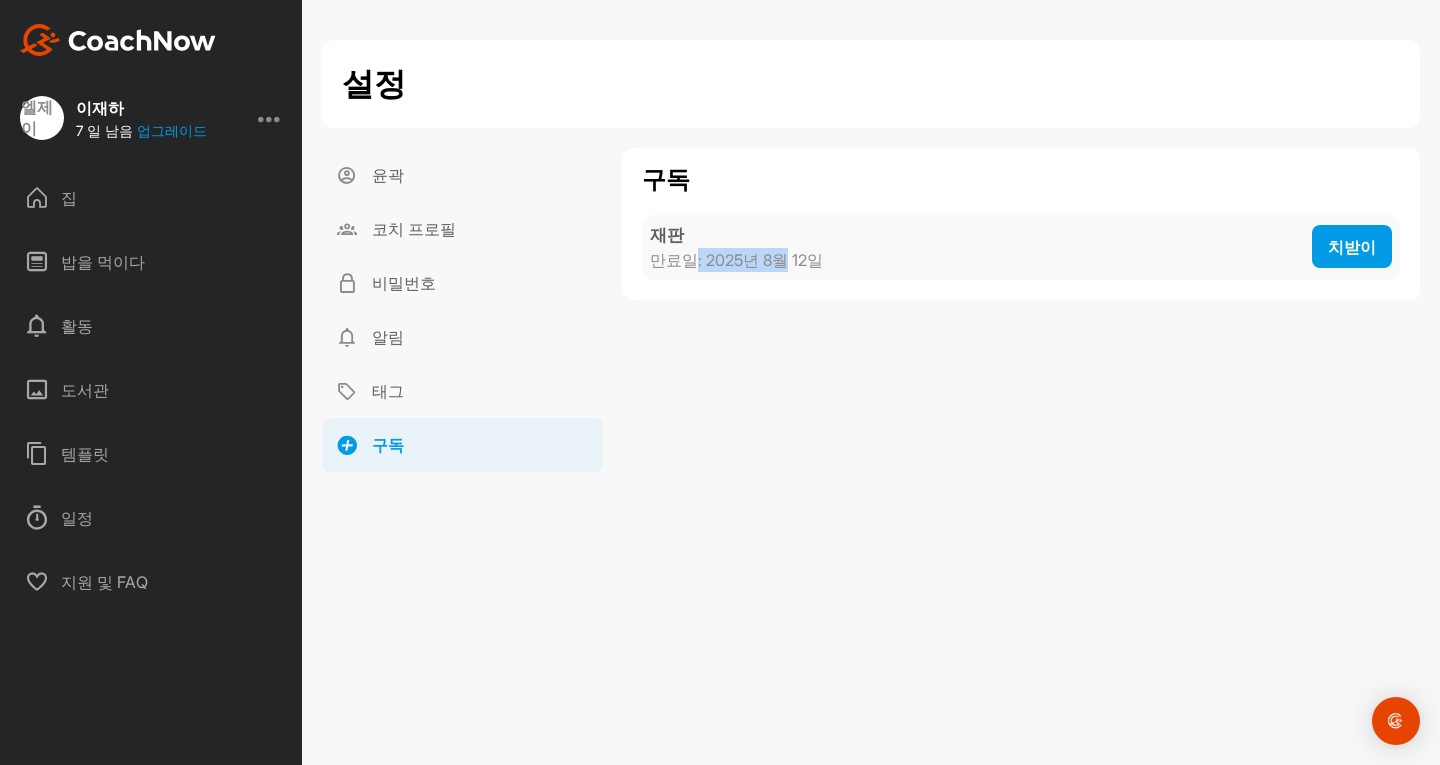 drag, startPoint x: 691, startPoint y: 253, endPoint x: 793, endPoint y: 253, distance: 102 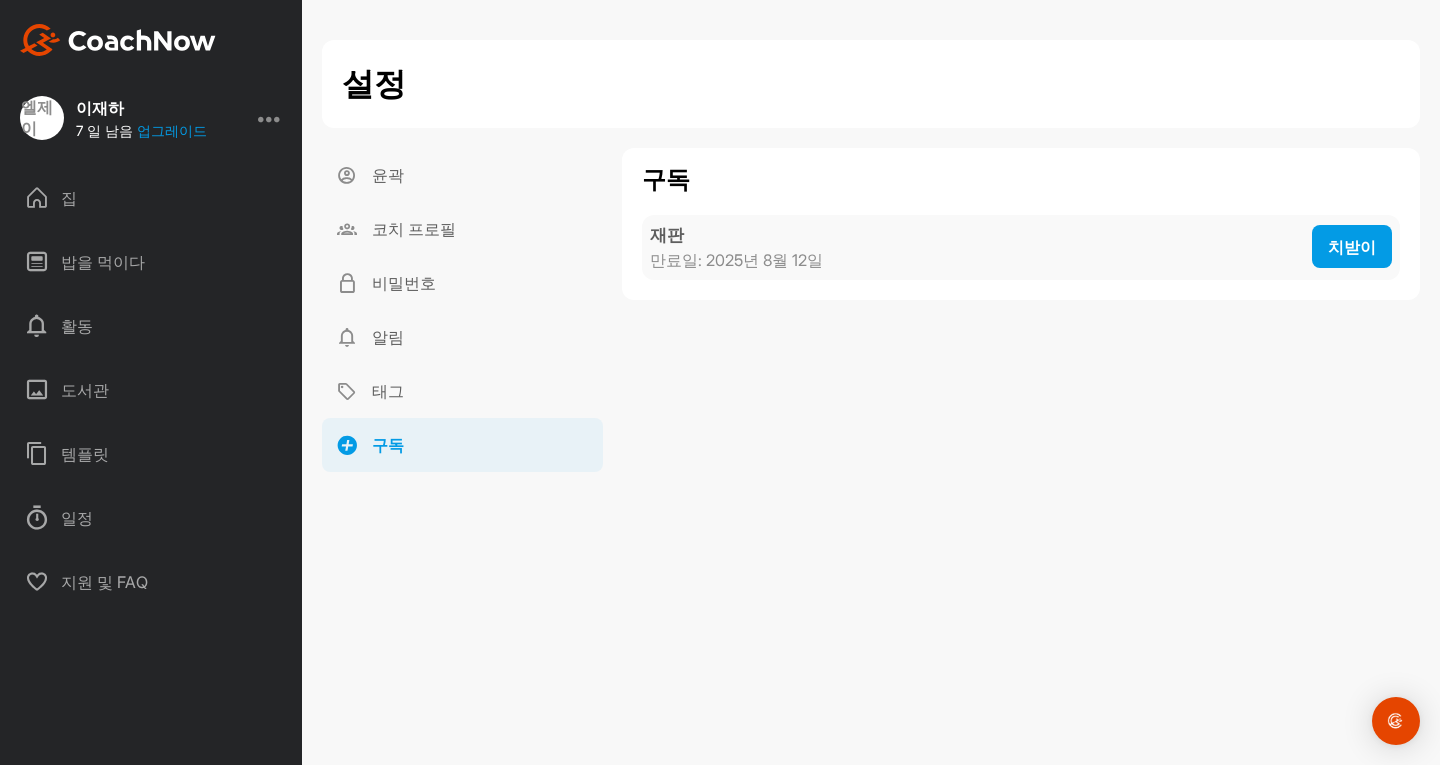 click on "2025년 8월 12일" at bounding box center (764, 260) 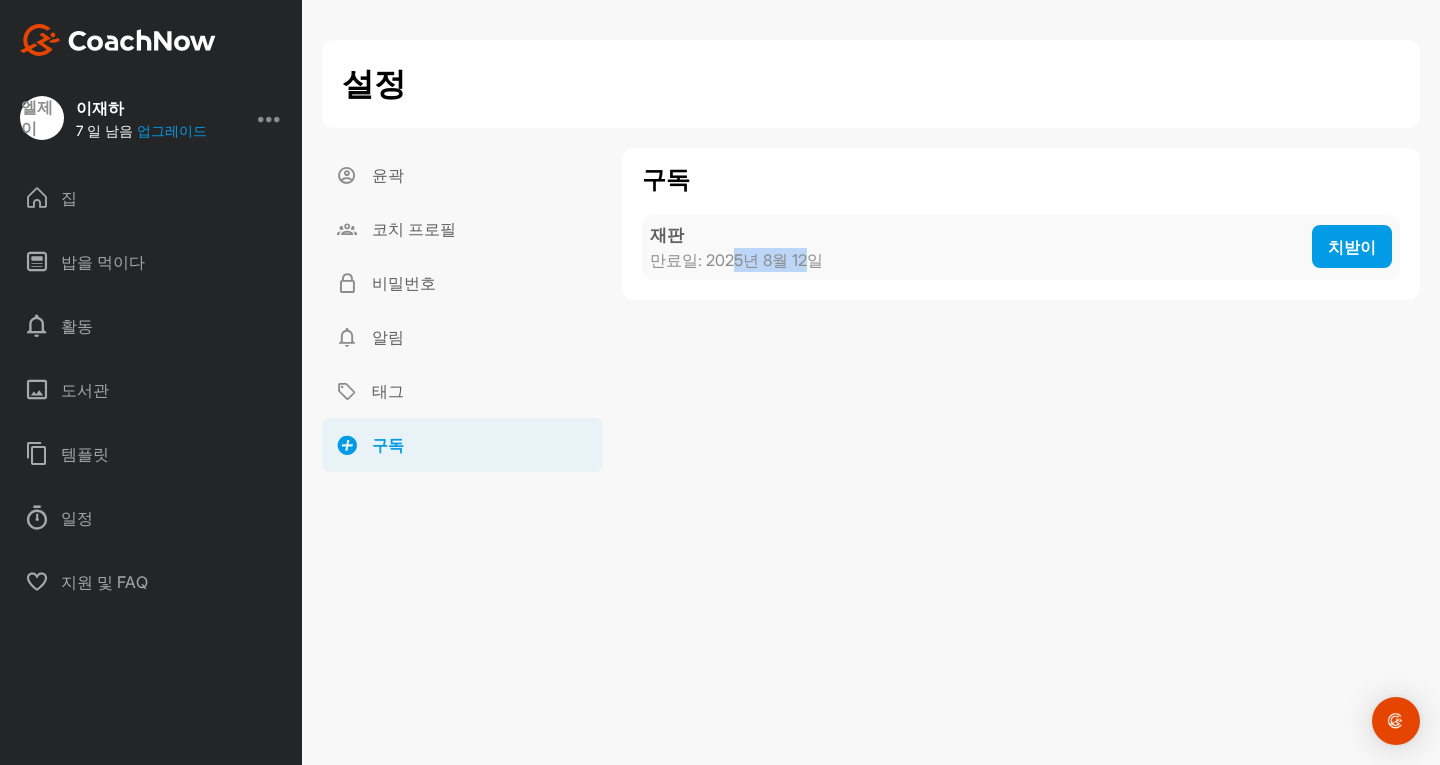 drag, startPoint x: 810, startPoint y: 253, endPoint x: 737, endPoint y: 261, distance: 73.43705 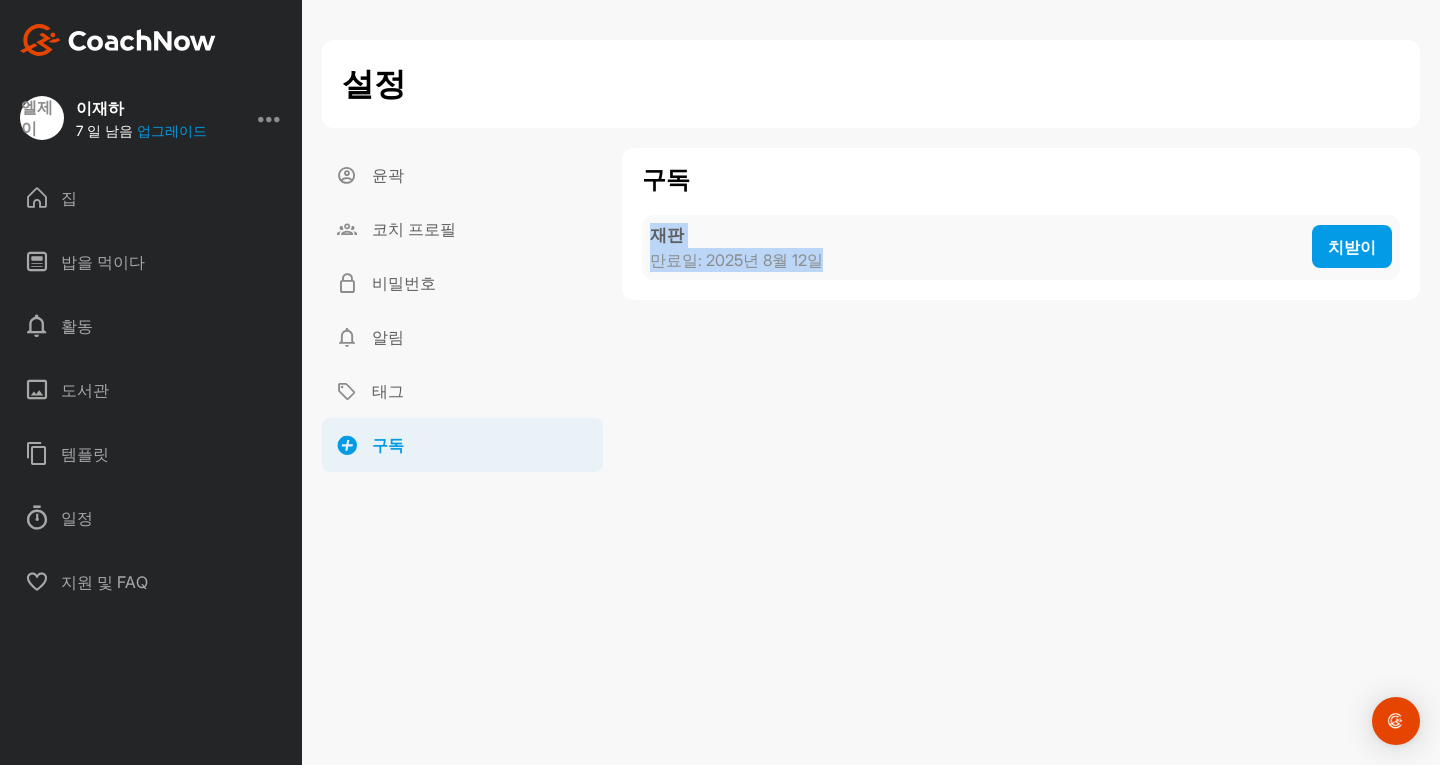 drag, startPoint x: 657, startPoint y: 236, endPoint x: 847, endPoint y: 262, distance: 191.77069 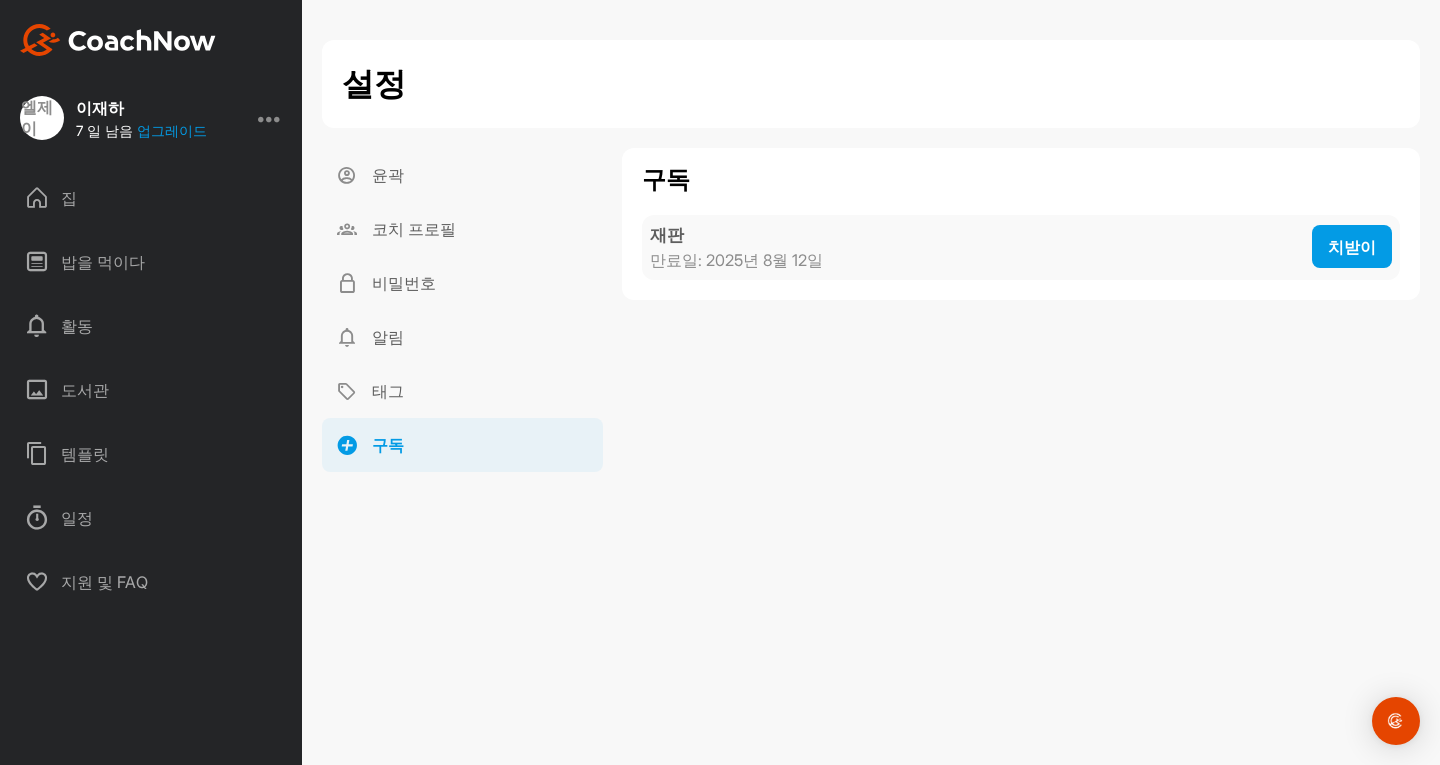 click on "2025년 8월 12일" at bounding box center (764, 260) 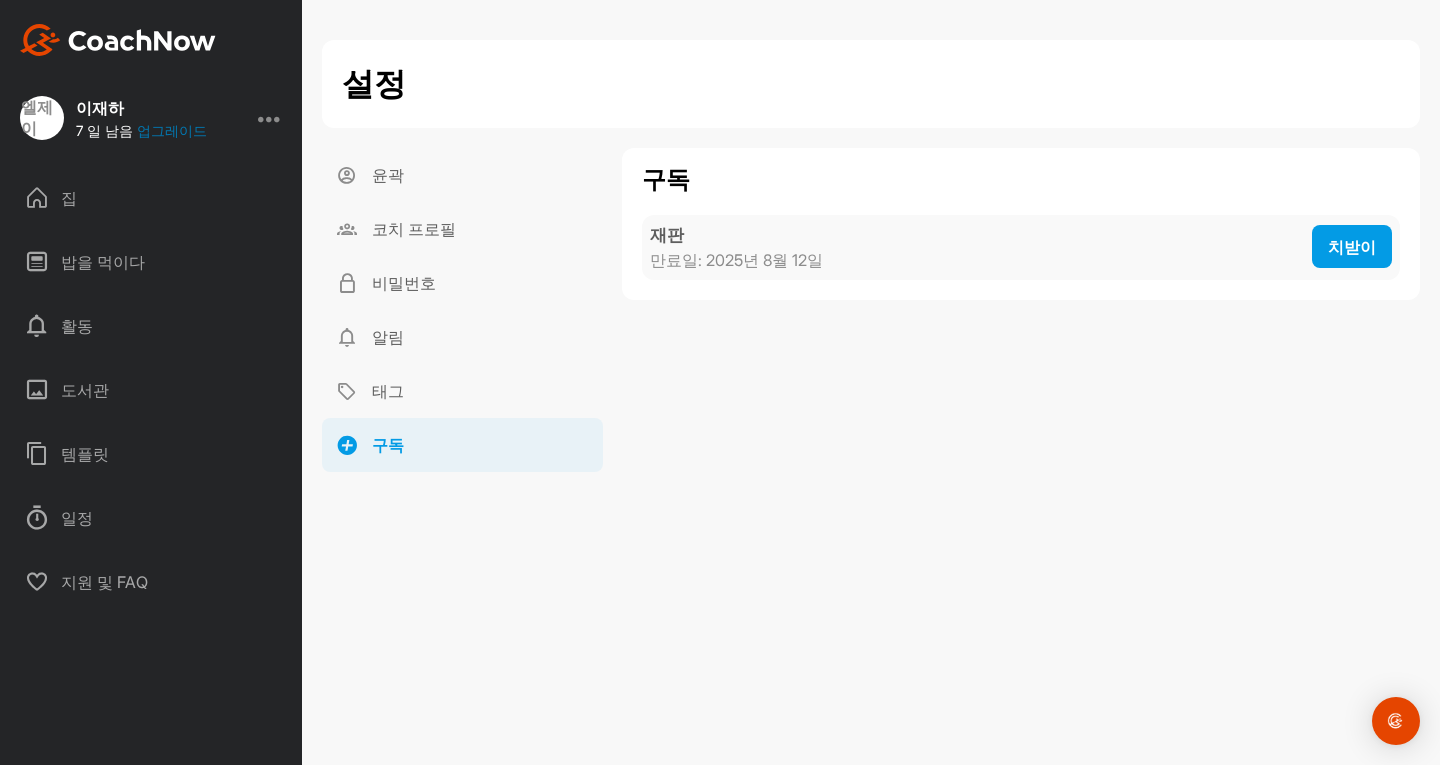 click on "업그레이드" at bounding box center (172, 130) 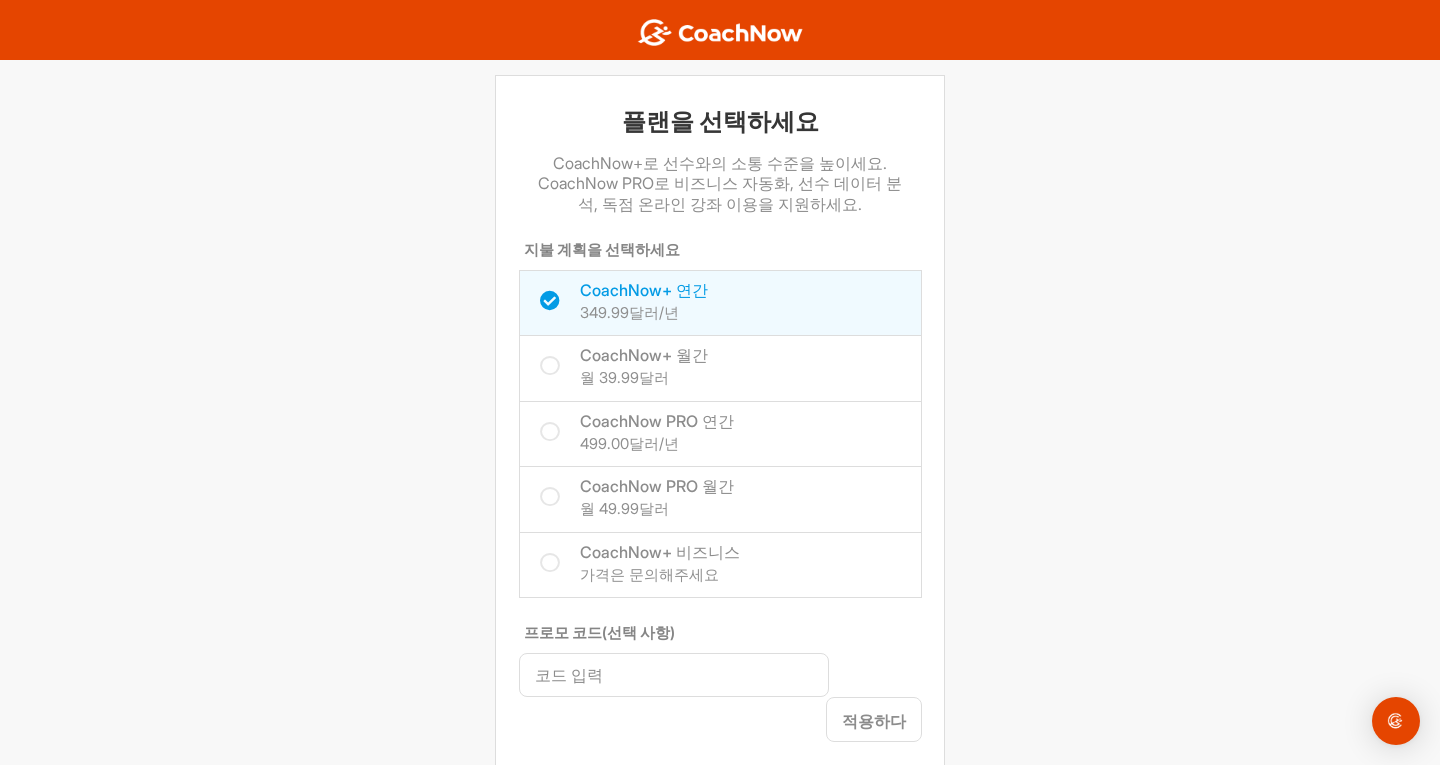 click on "CoachNow+ 월간" at bounding box center [644, 355] 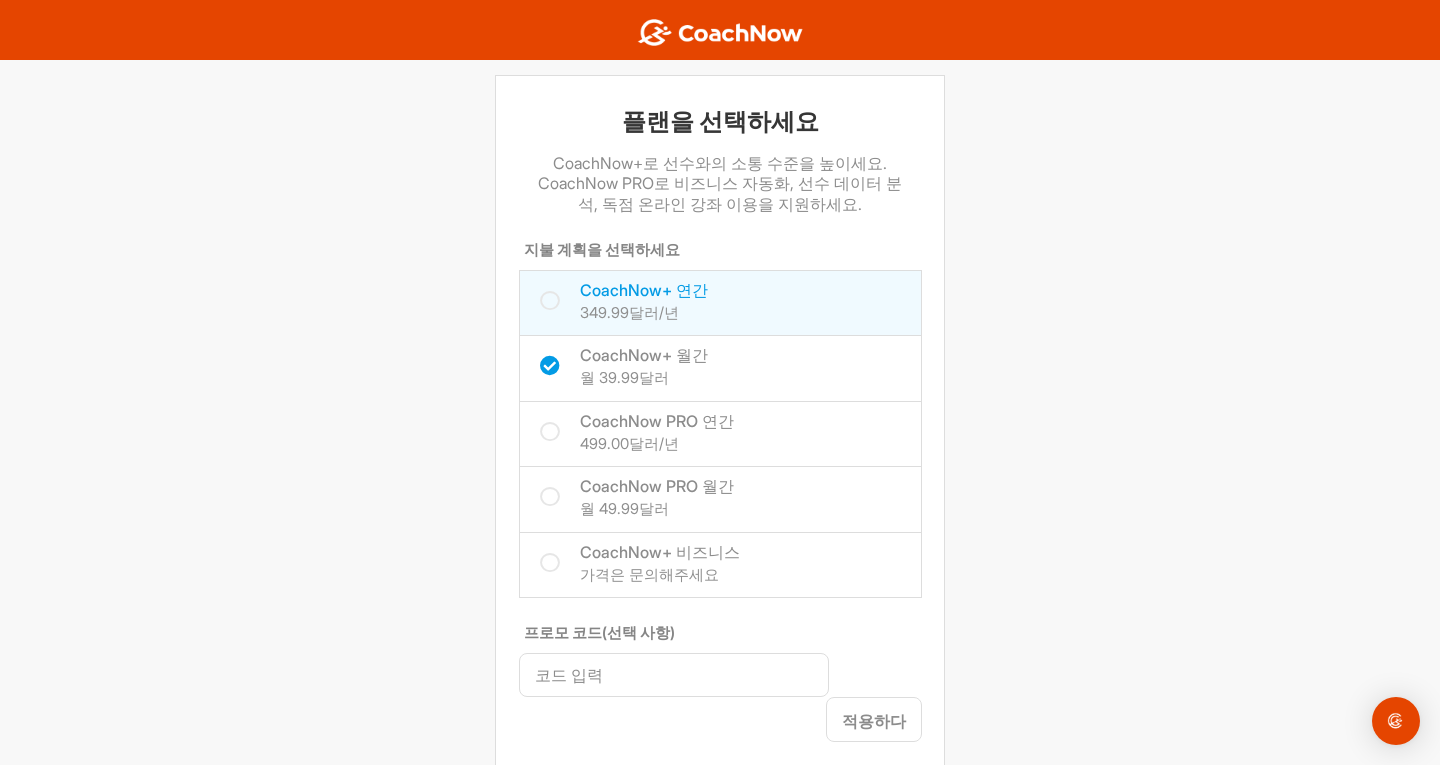 checkbox on "true" 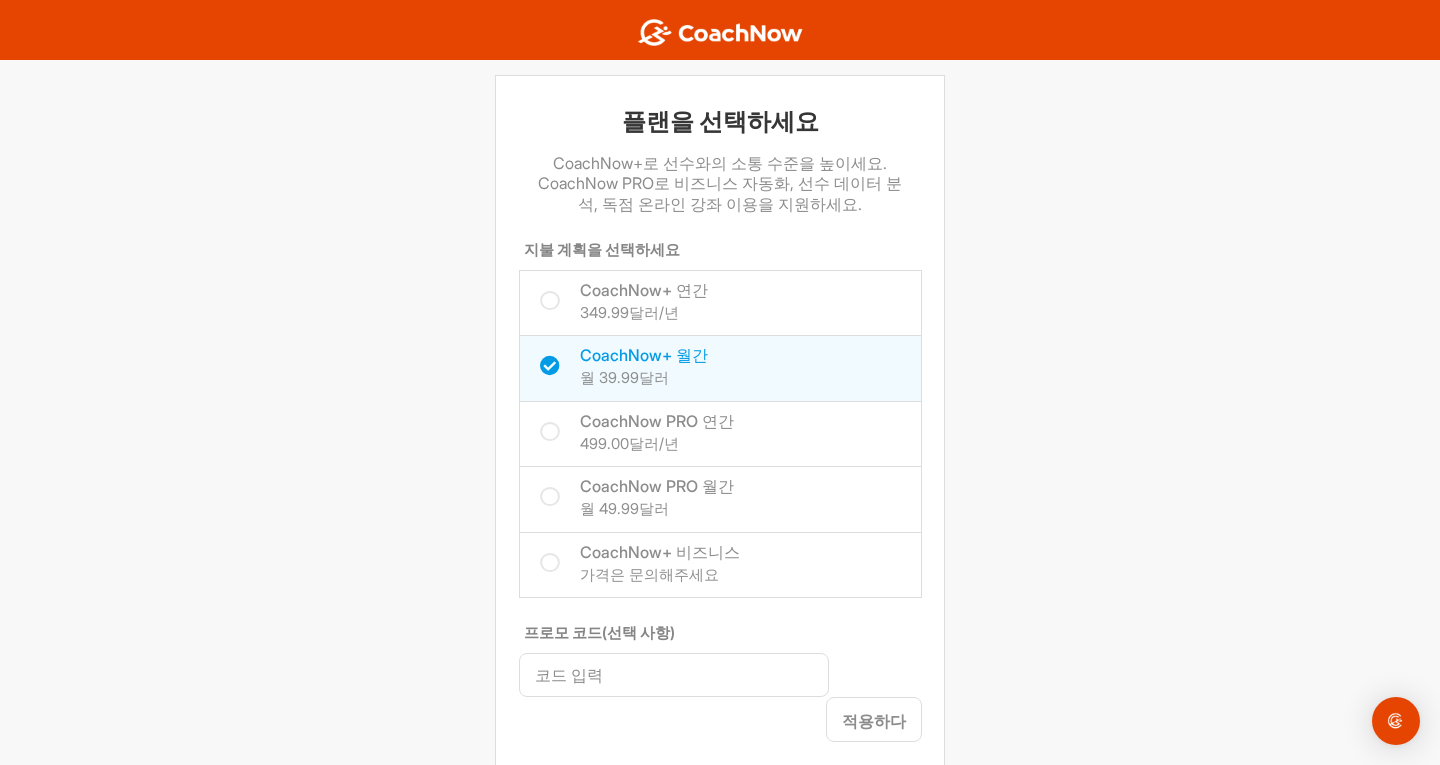 click on "CoachNow PRO 월간" at bounding box center (657, 486) 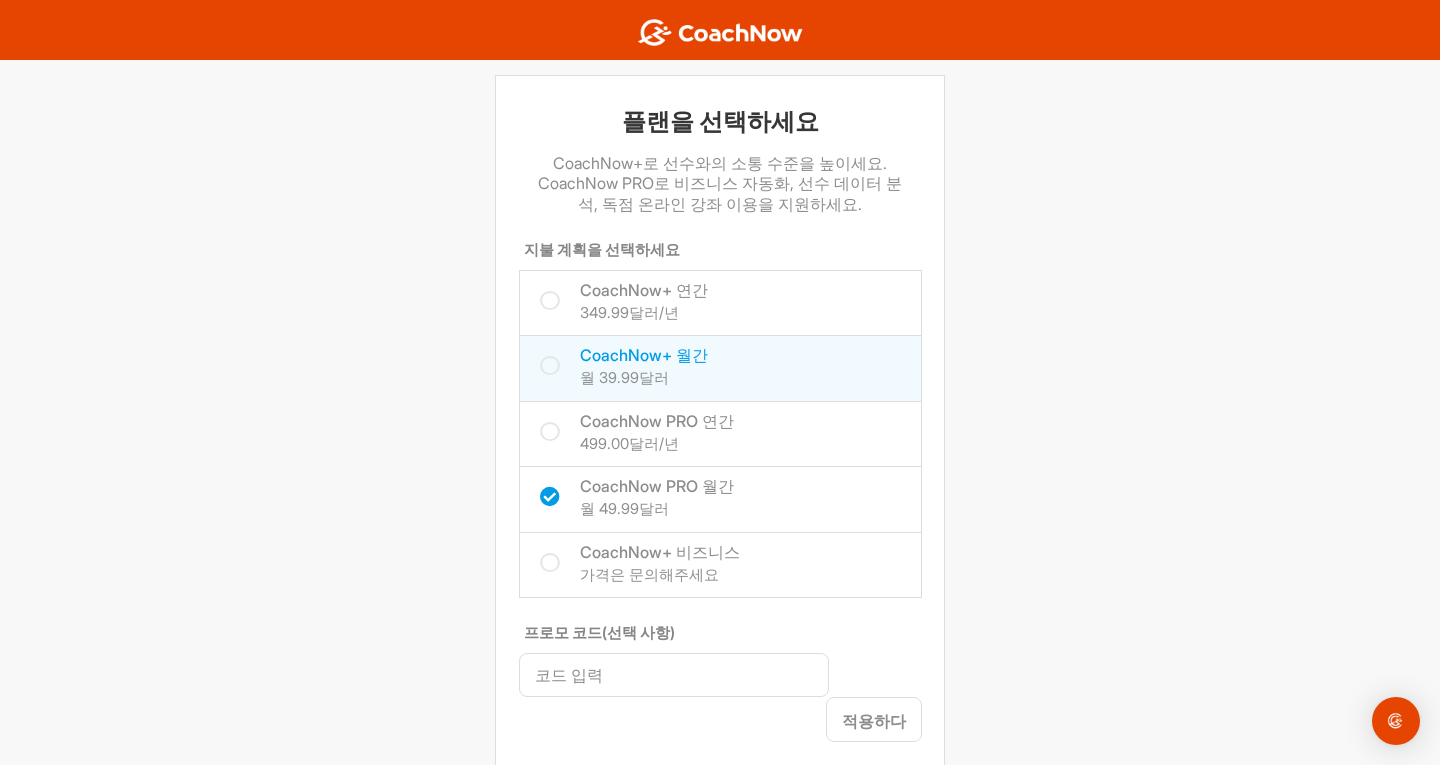 checkbox on "true" 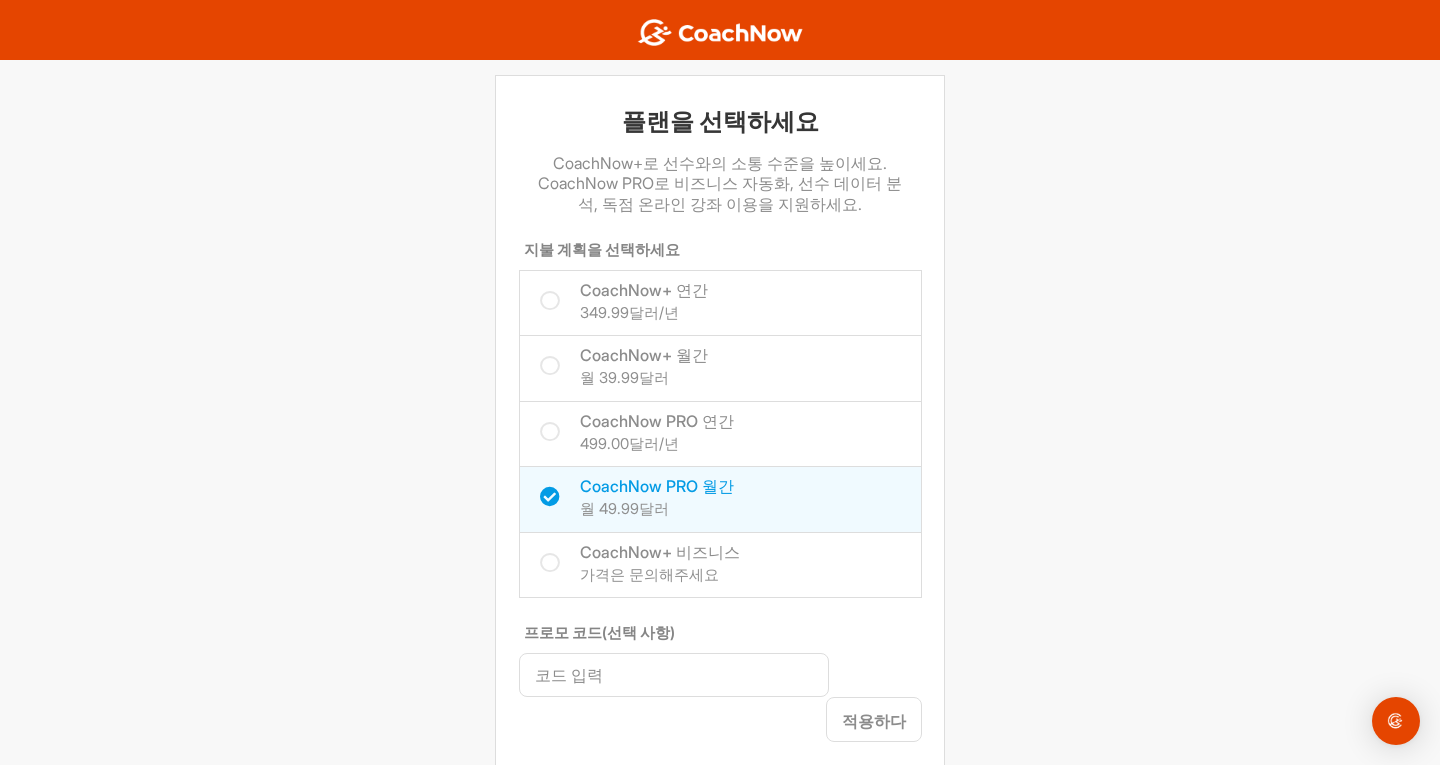 click on "CoachNow+ 비즈니스" at bounding box center (660, 552) 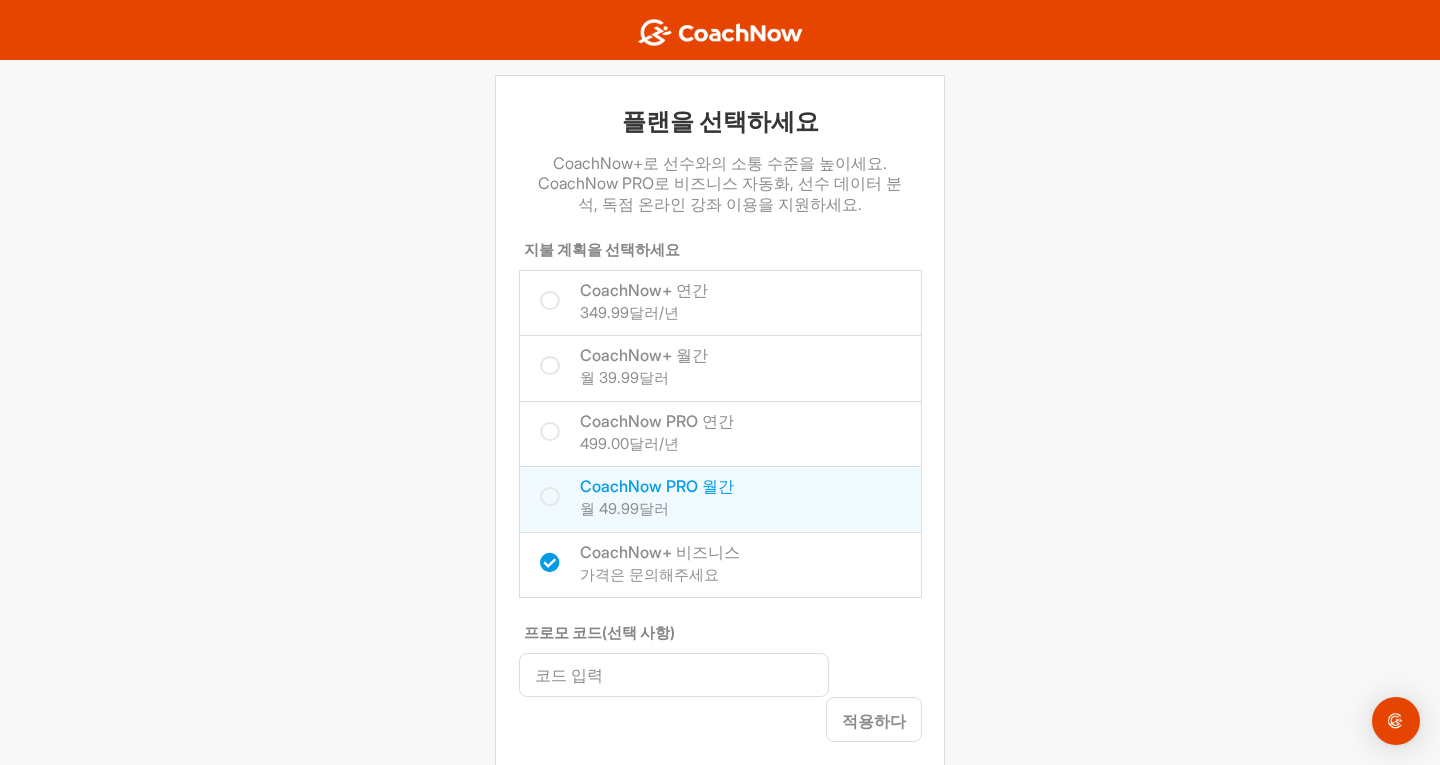 checkbox on "true" 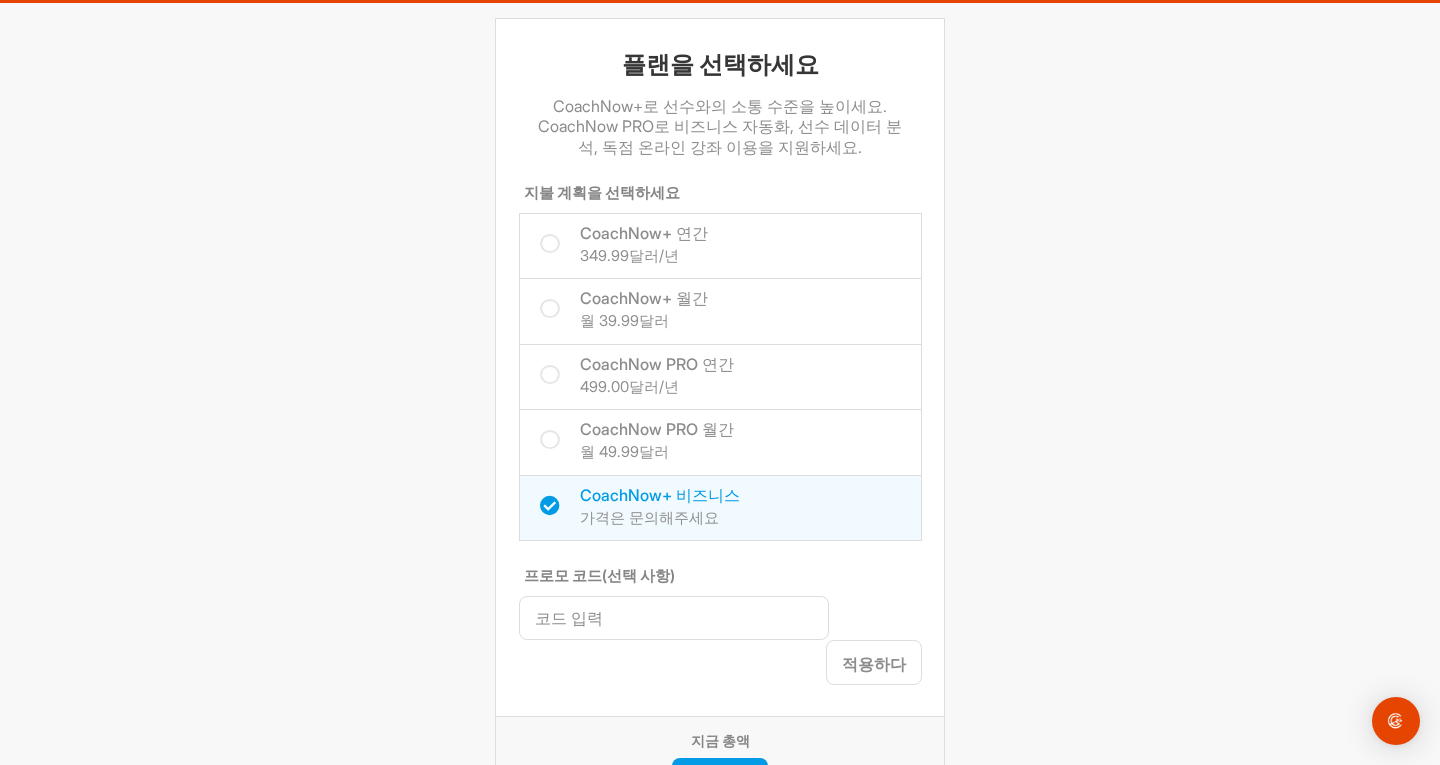 scroll, scrollTop: 80, scrollLeft: 0, axis: vertical 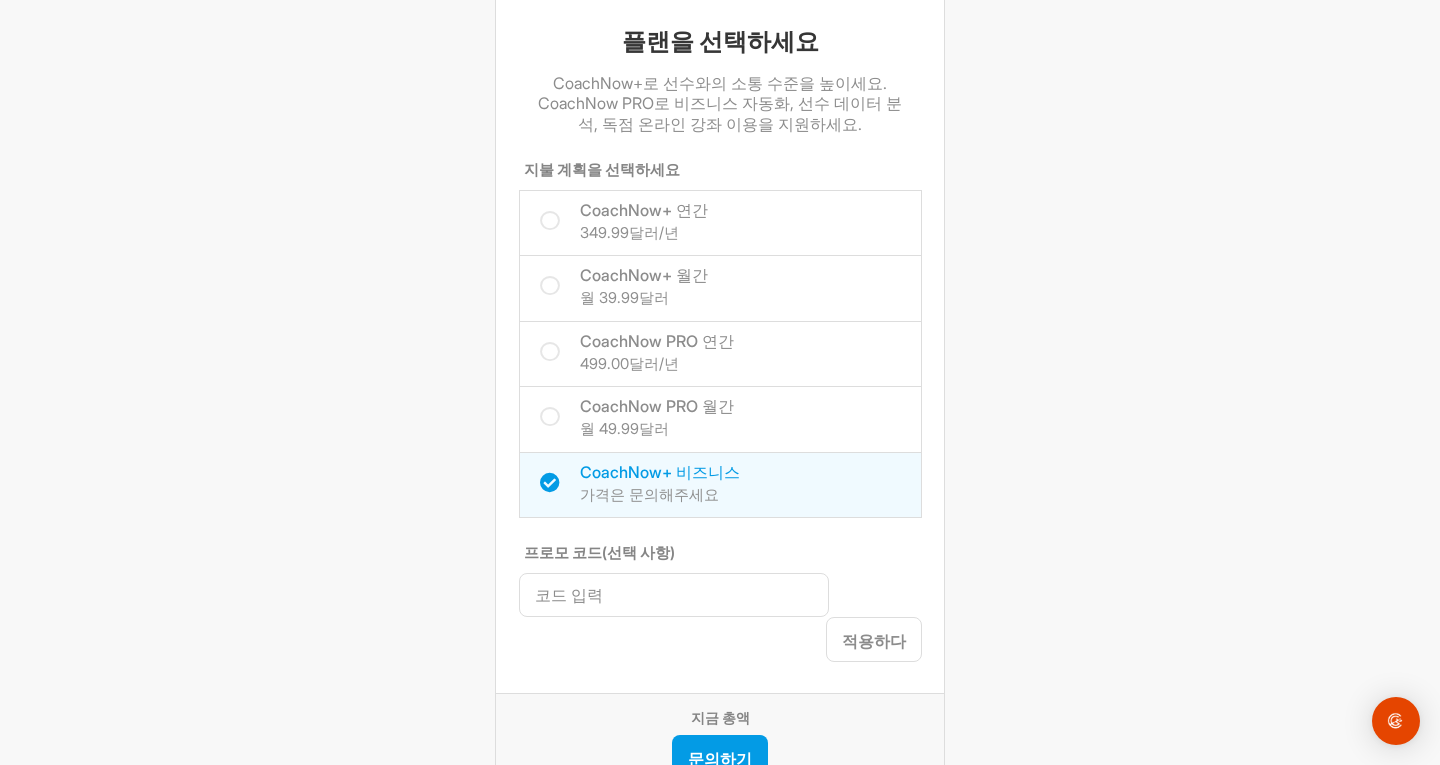 click on "CoachNow PRO 연간 499.00달러/년" at bounding box center [720, 355] 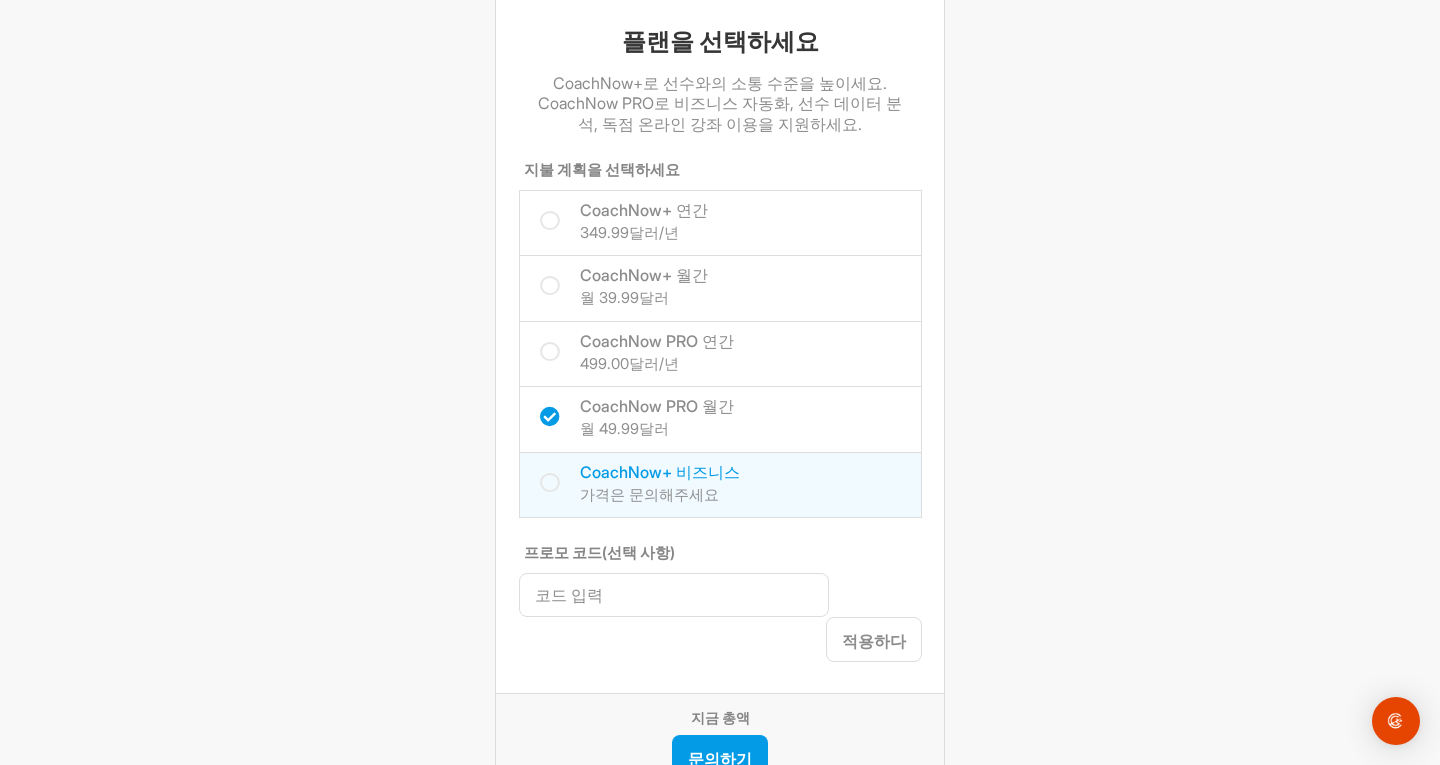 checkbox on "true" 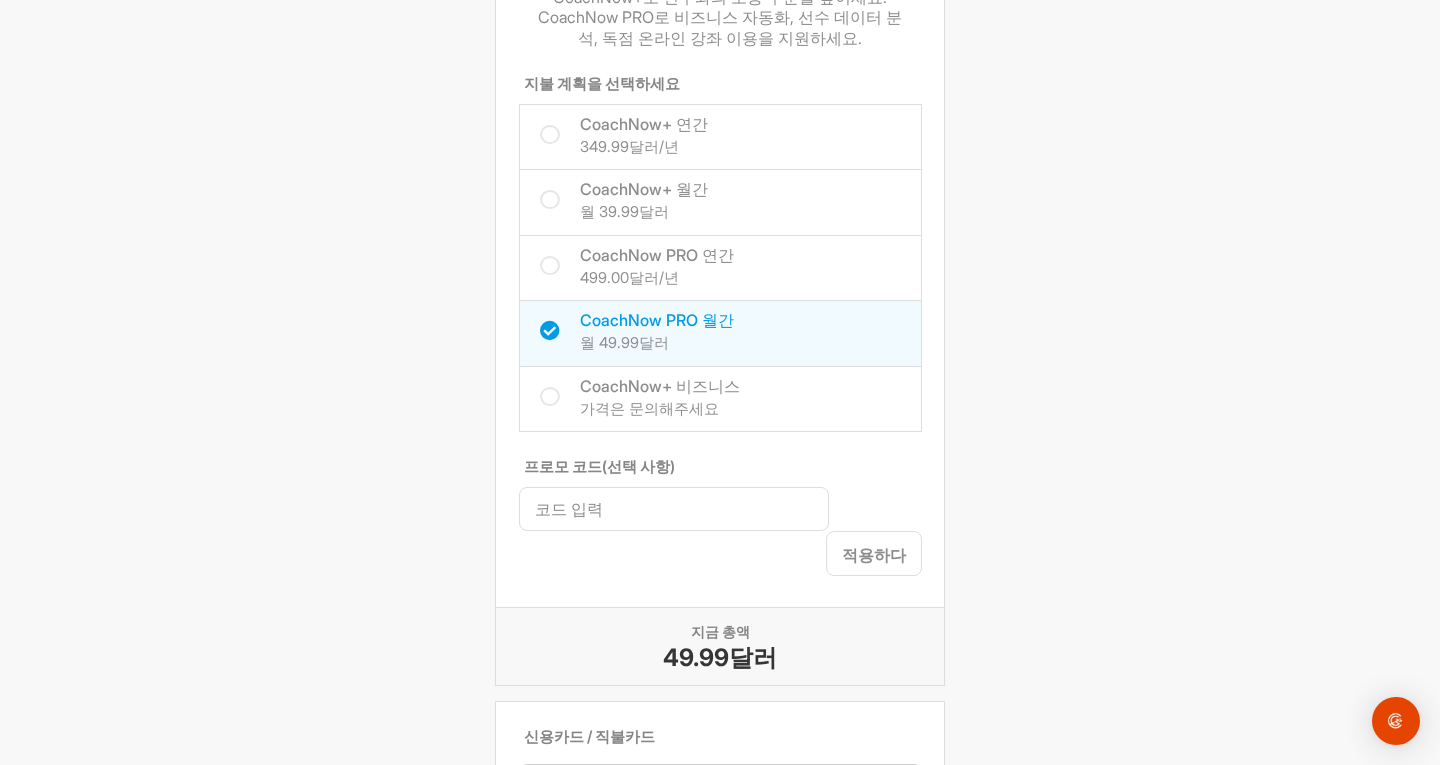 scroll, scrollTop: 80, scrollLeft: 0, axis: vertical 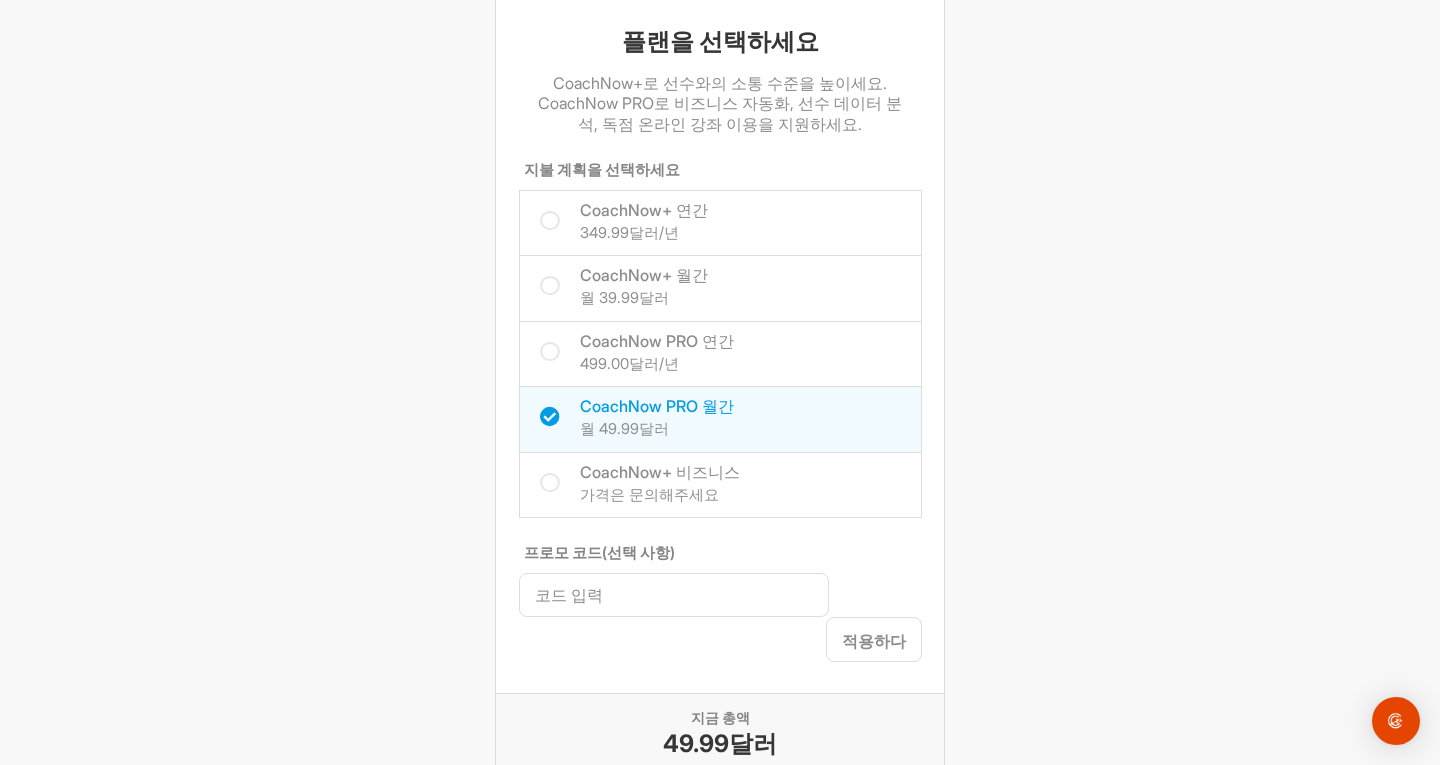 click on "CoachNow+ 연간" at bounding box center [644, 210] 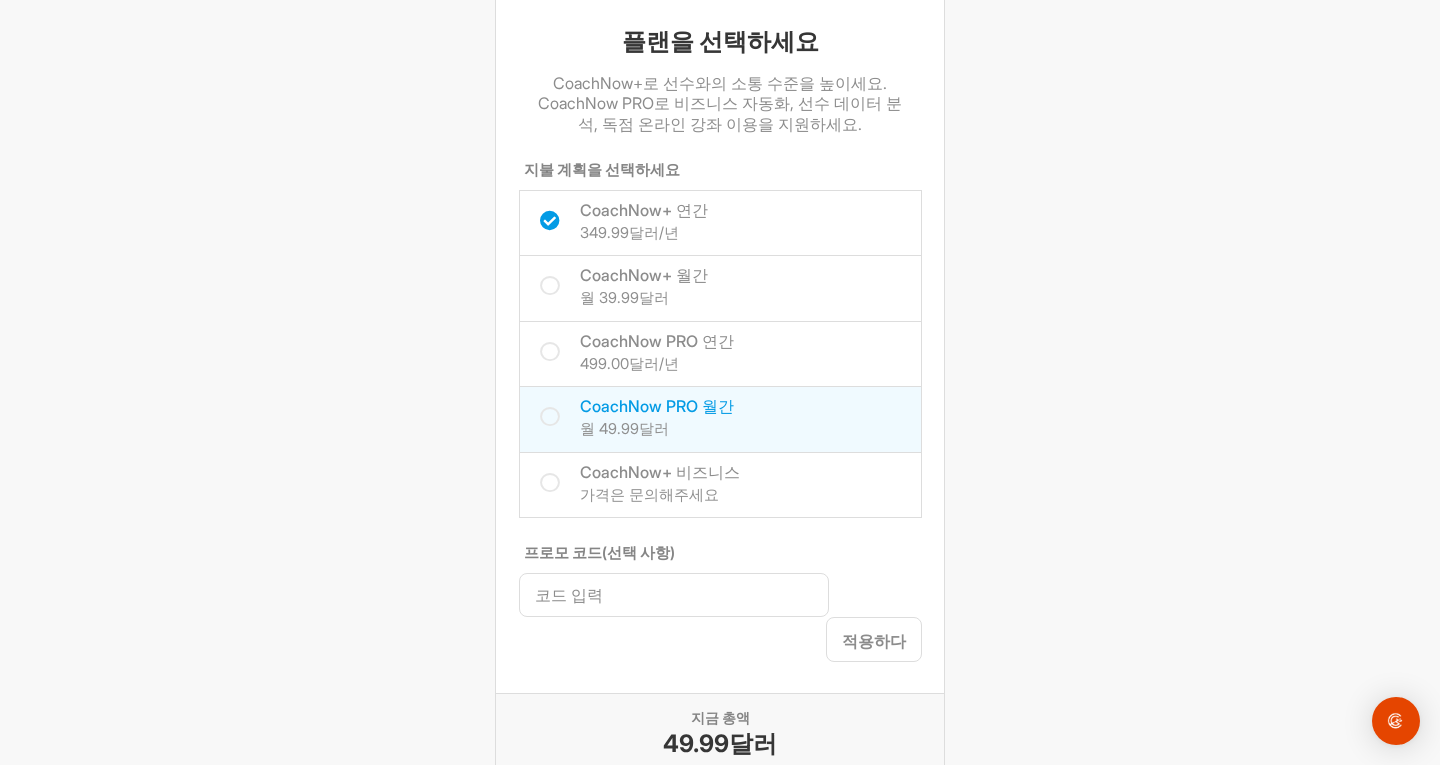 checkbox on "true" 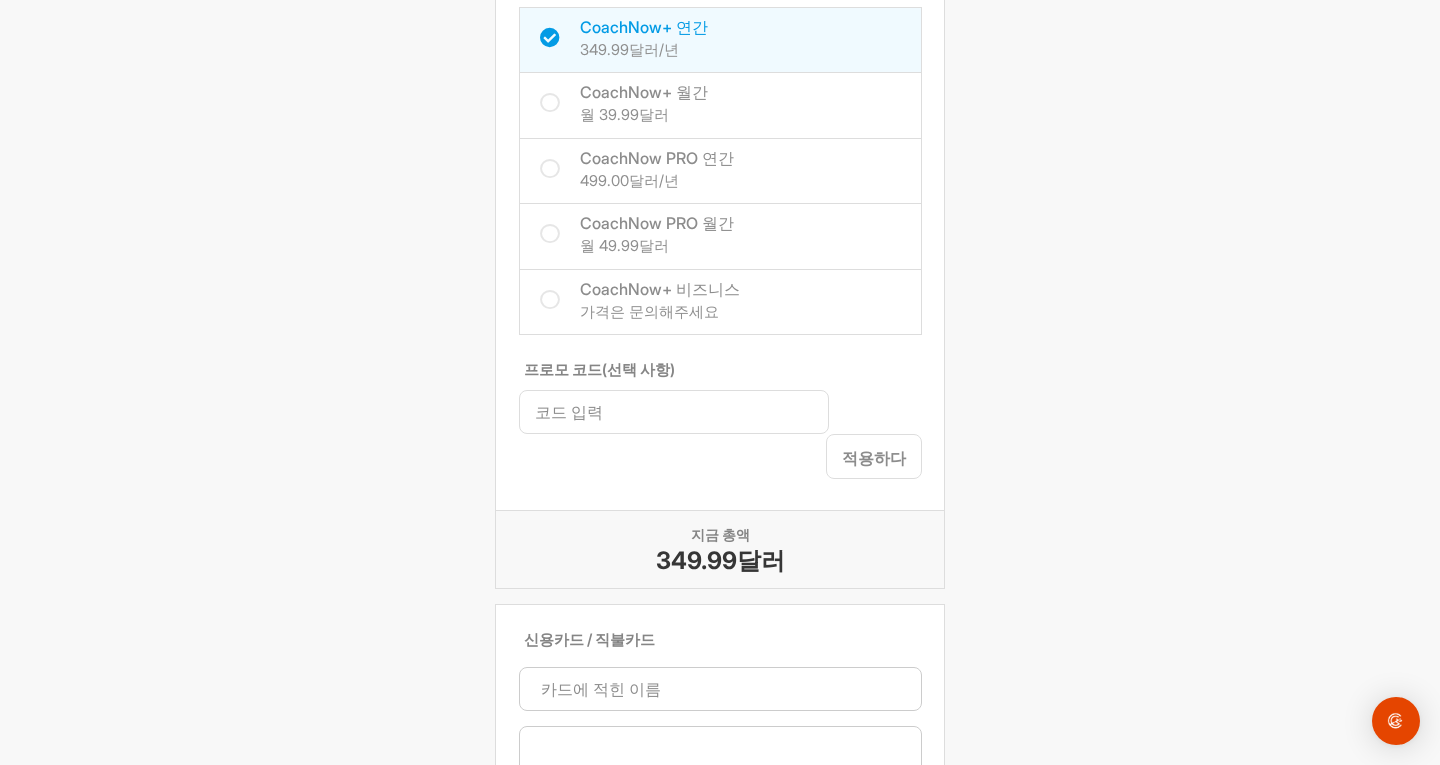 scroll, scrollTop: 400, scrollLeft: 0, axis: vertical 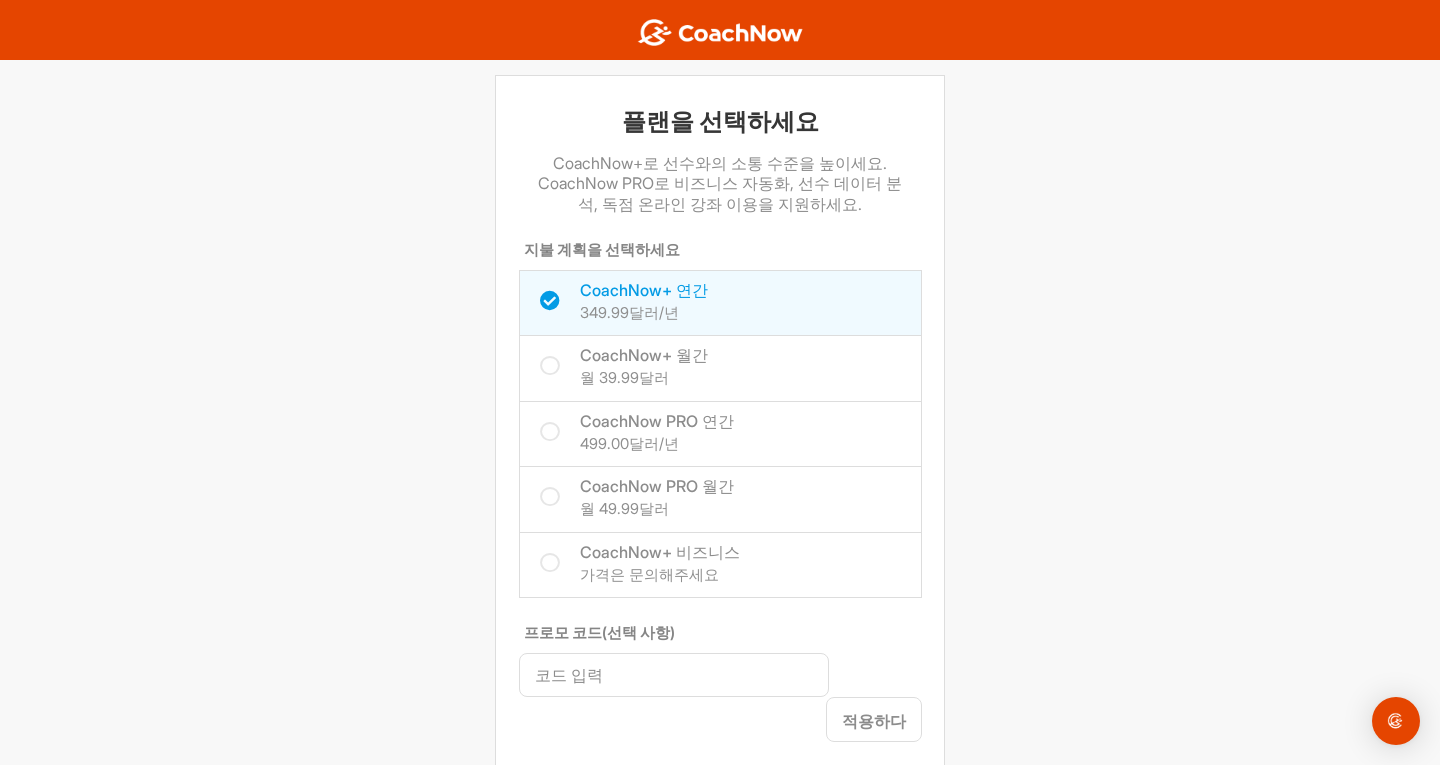 click on "CoachNow+ 월간" at bounding box center [644, 355] 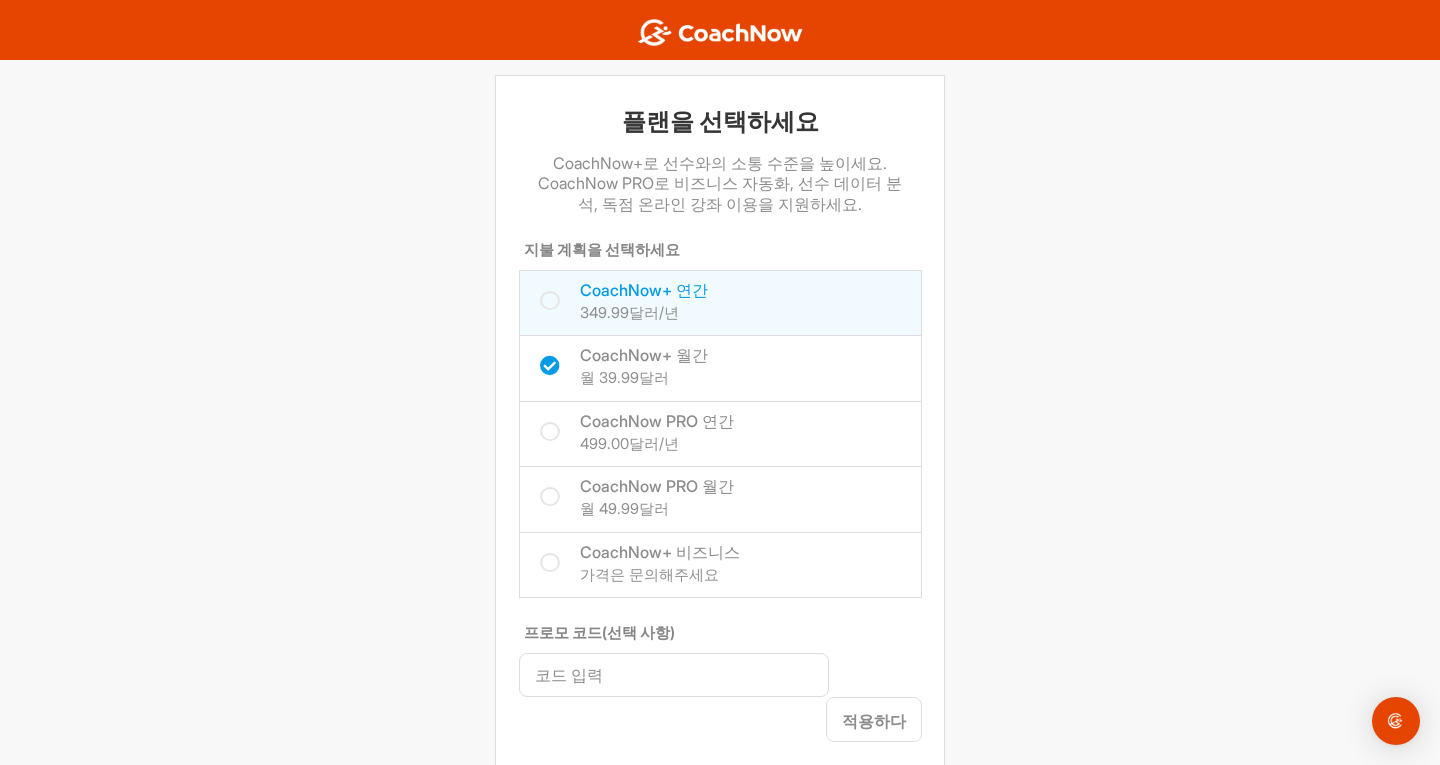 checkbox on "true" 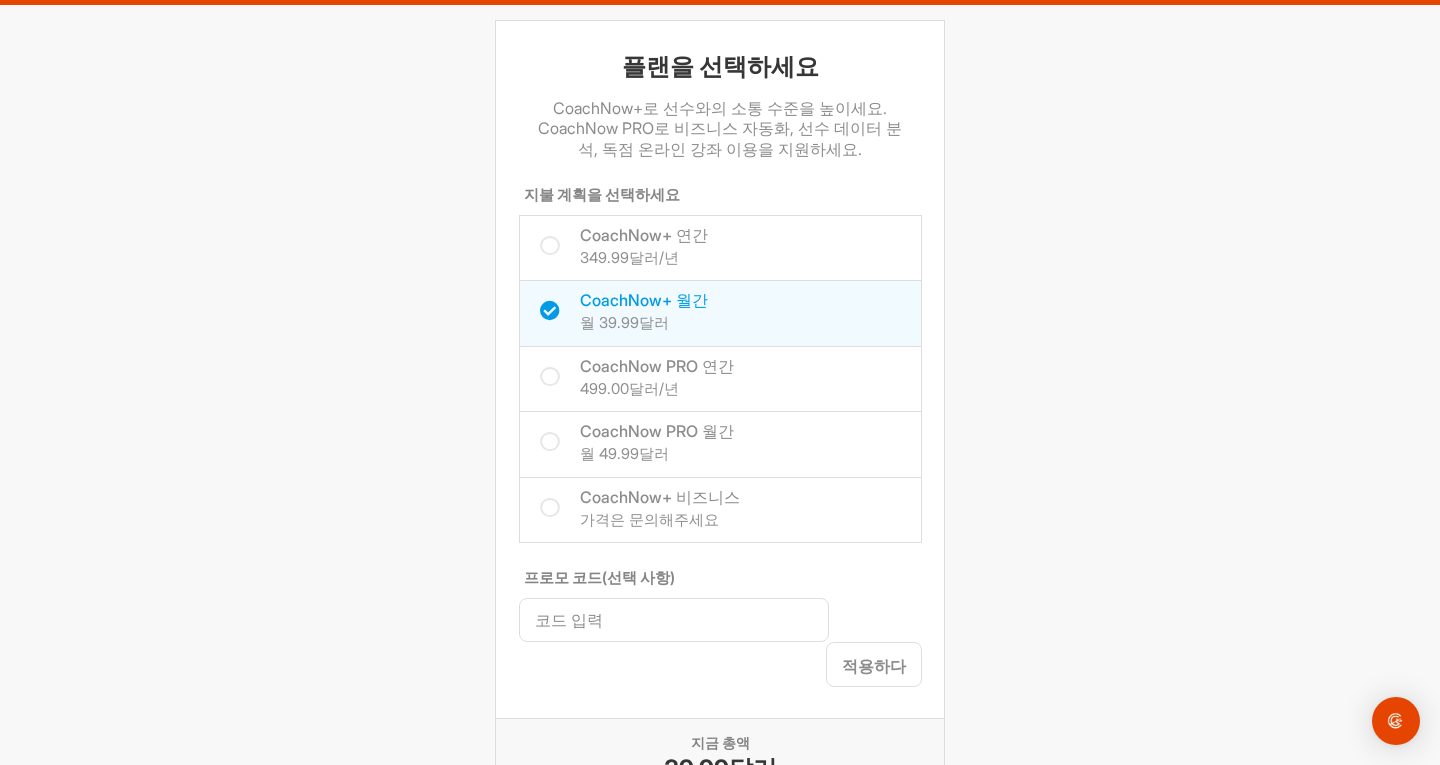 scroll, scrollTop: 0, scrollLeft: 0, axis: both 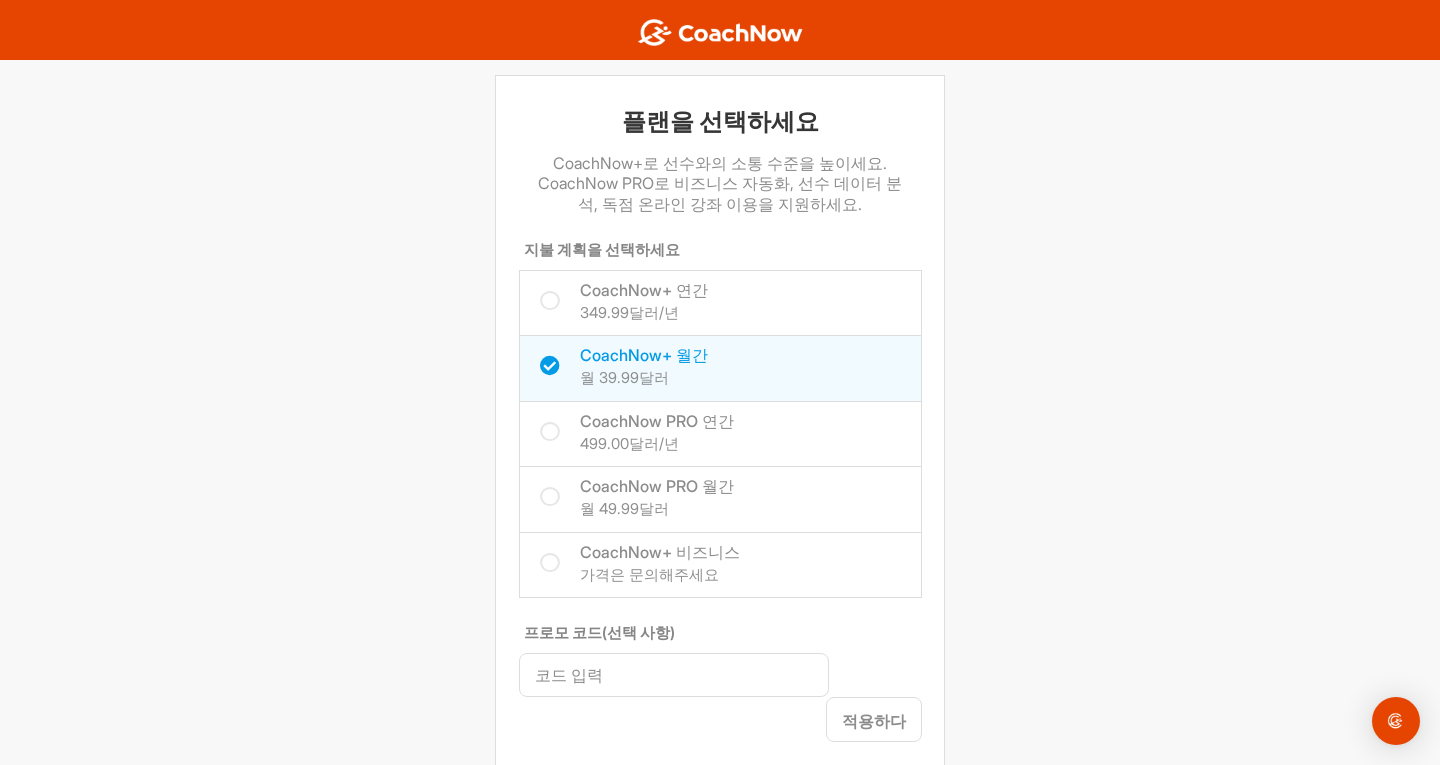 click at bounding box center (720, 33) 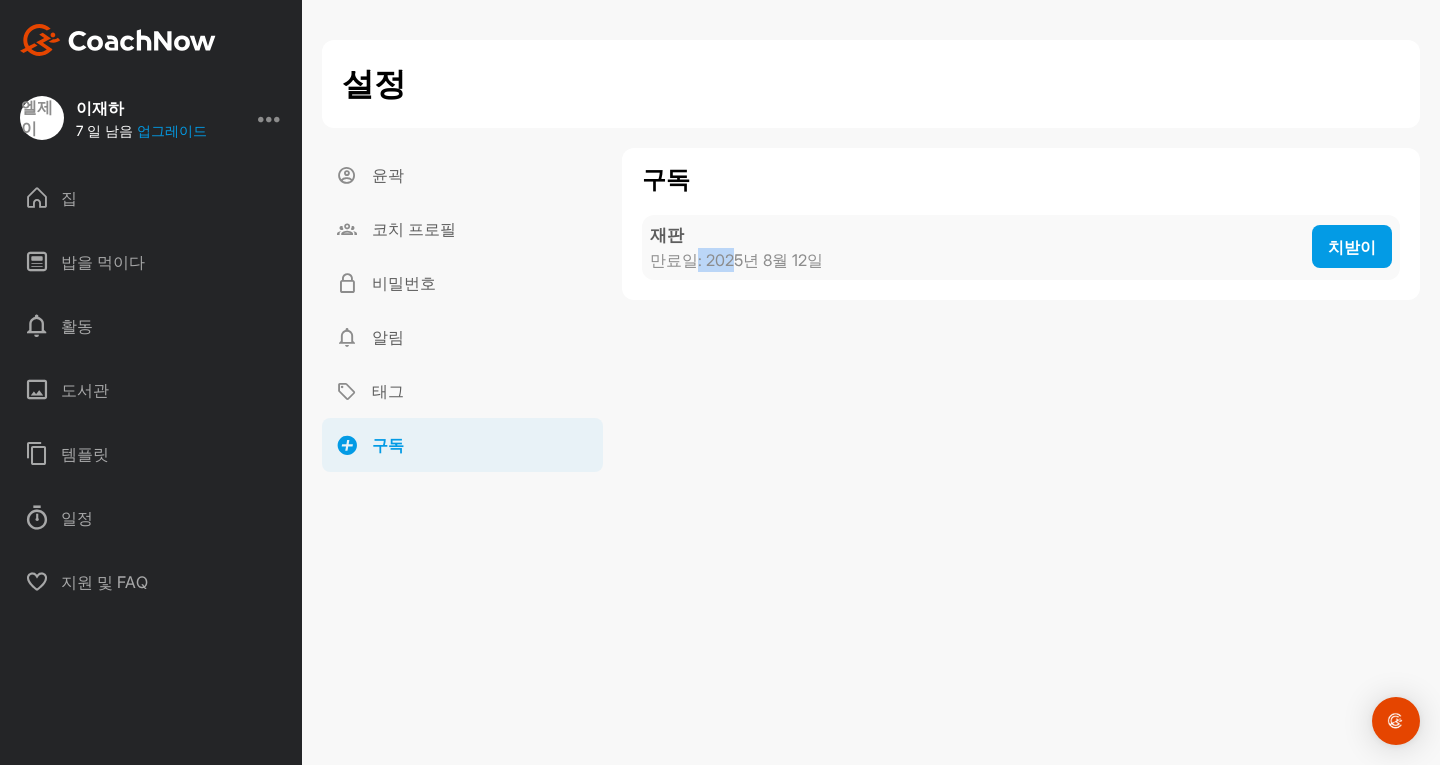 drag, startPoint x: 700, startPoint y: 263, endPoint x: 736, endPoint y: 262, distance: 36.013885 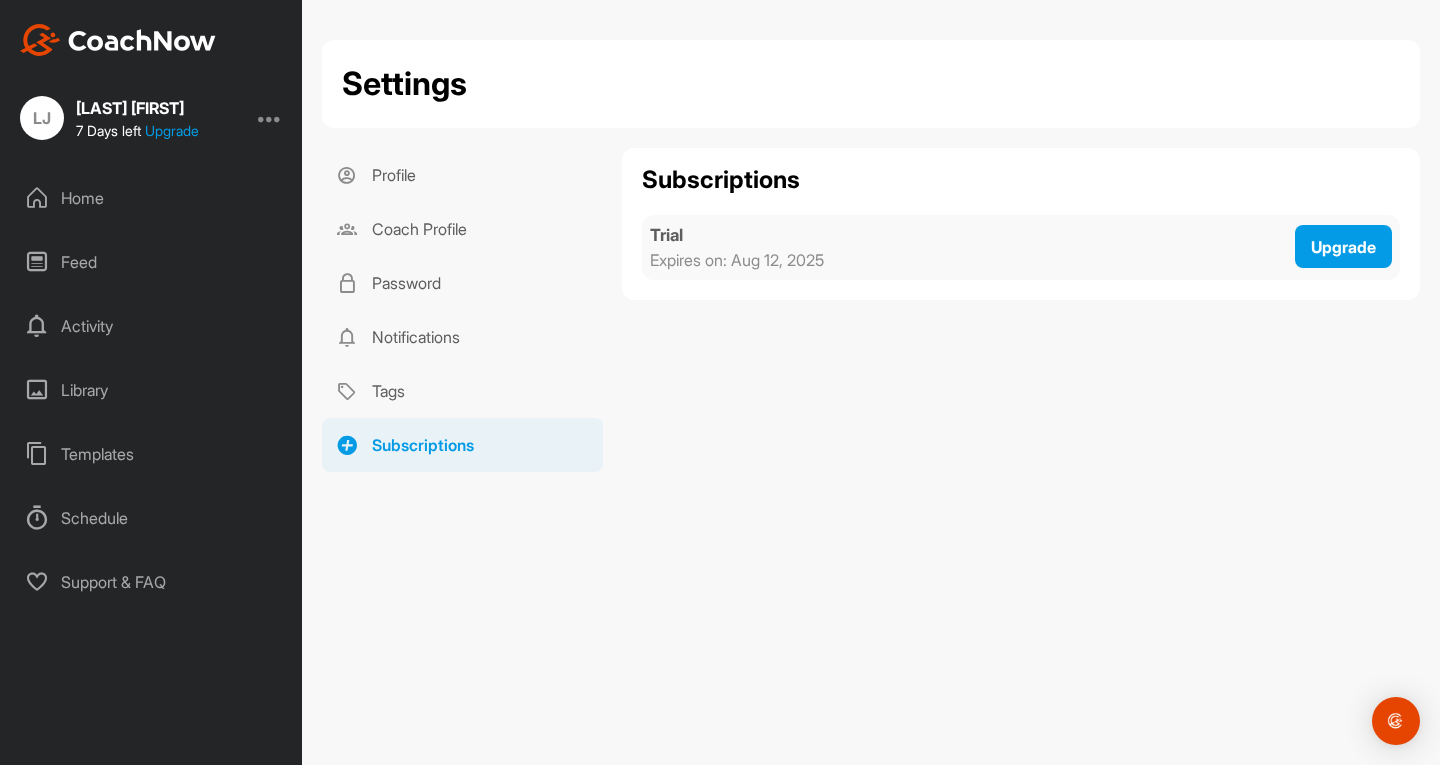 drag, startPoint x: 935, startPoint y: 398, endPoint x: 817, endPoint y: 331, distance: 135.6945 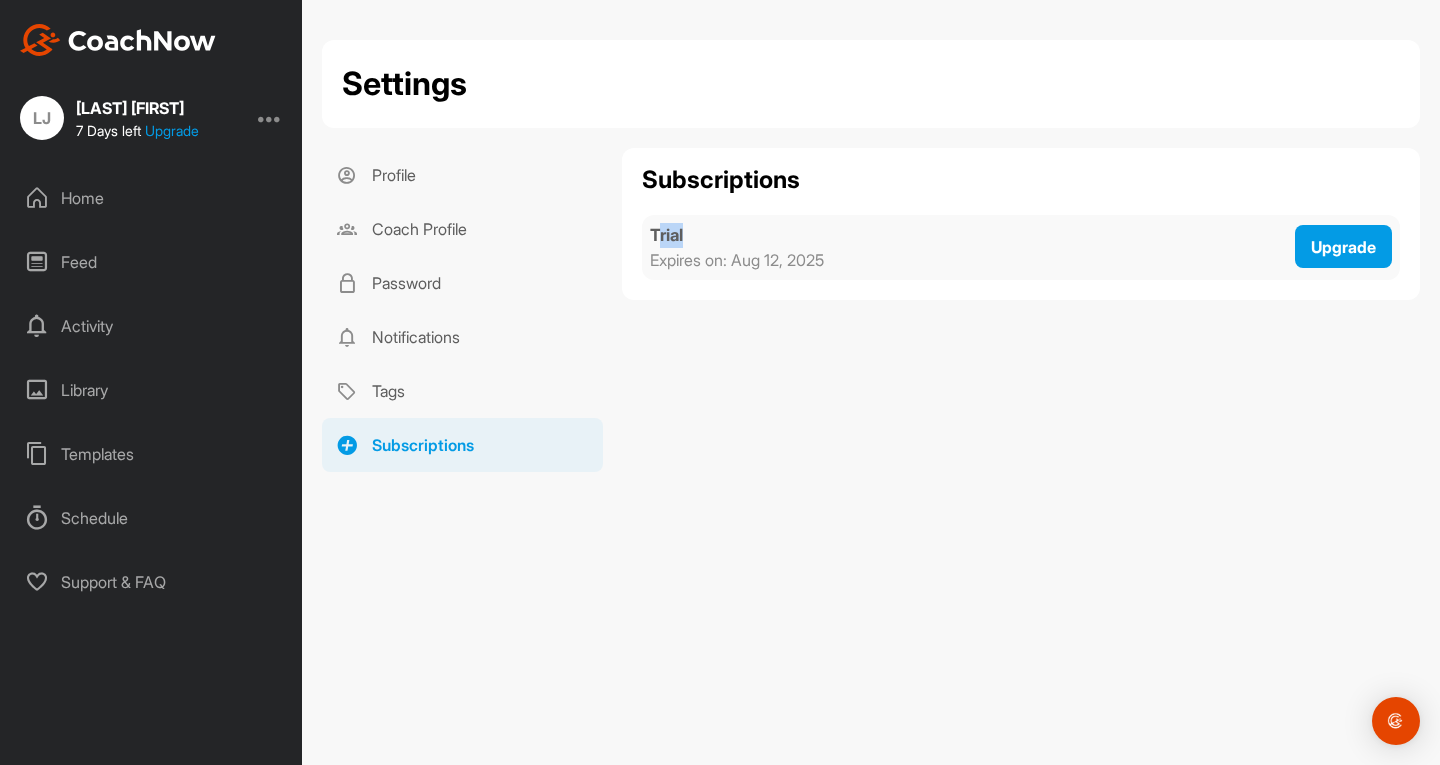 drag, startPoint x: 659, startPoint y: 233, endPoint x: 711, endPoint y: 240, distance: 52.46904 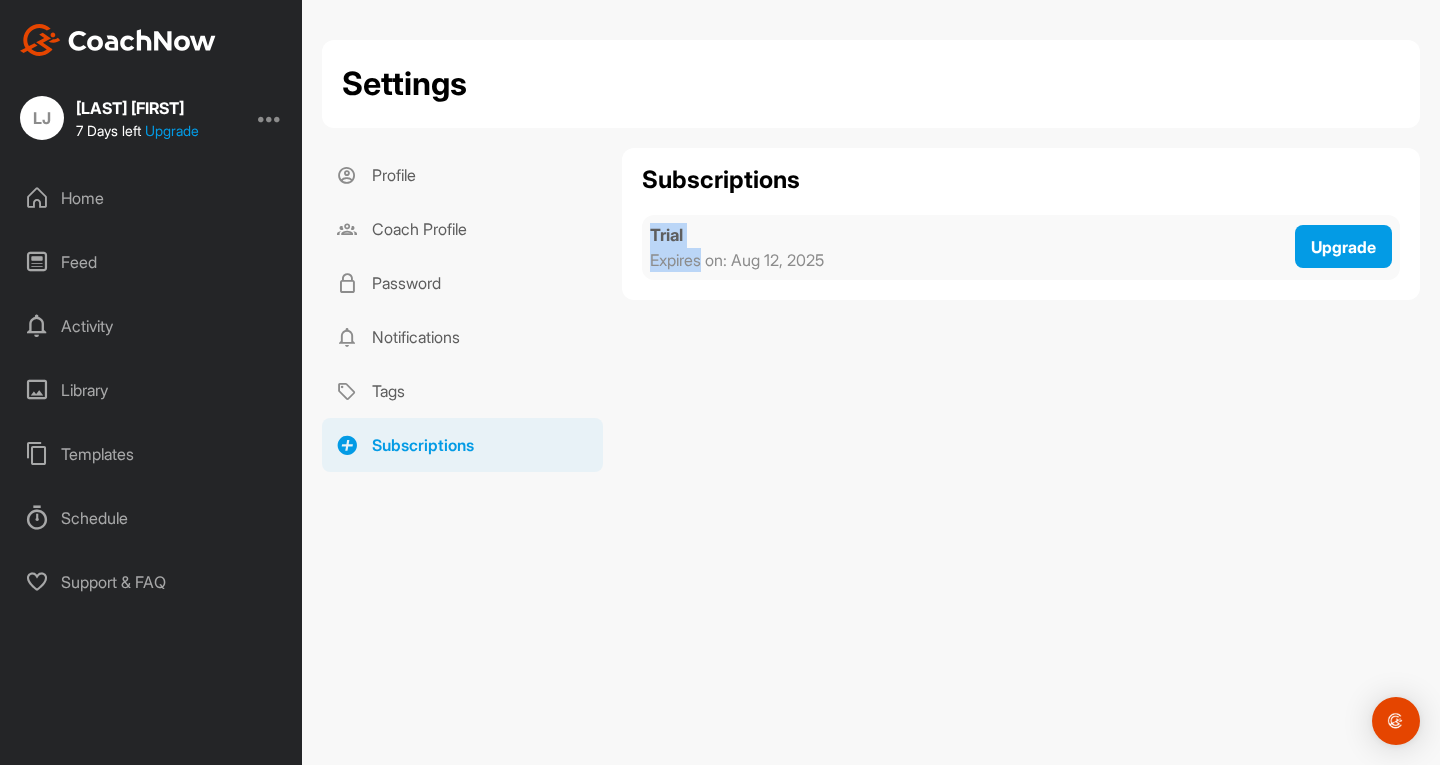 drag, startPoint x: 648, startPoint y: 227, endPoint x: 701, endPoint y: 249, distance: 57.384666 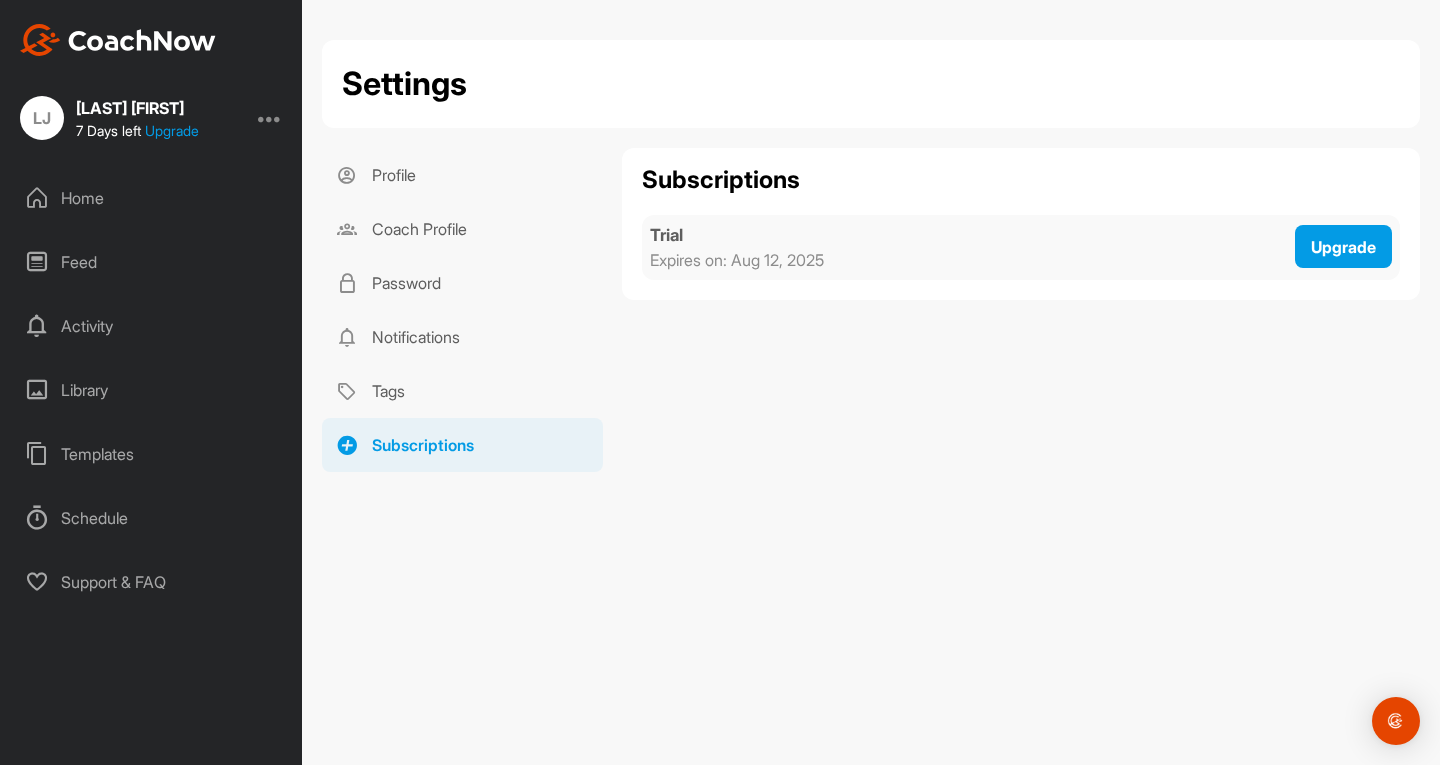 click on "Subscriptions Trial Expires on :   Aug 12, 2025   Upgrade" at bounding box center (1021, 310) 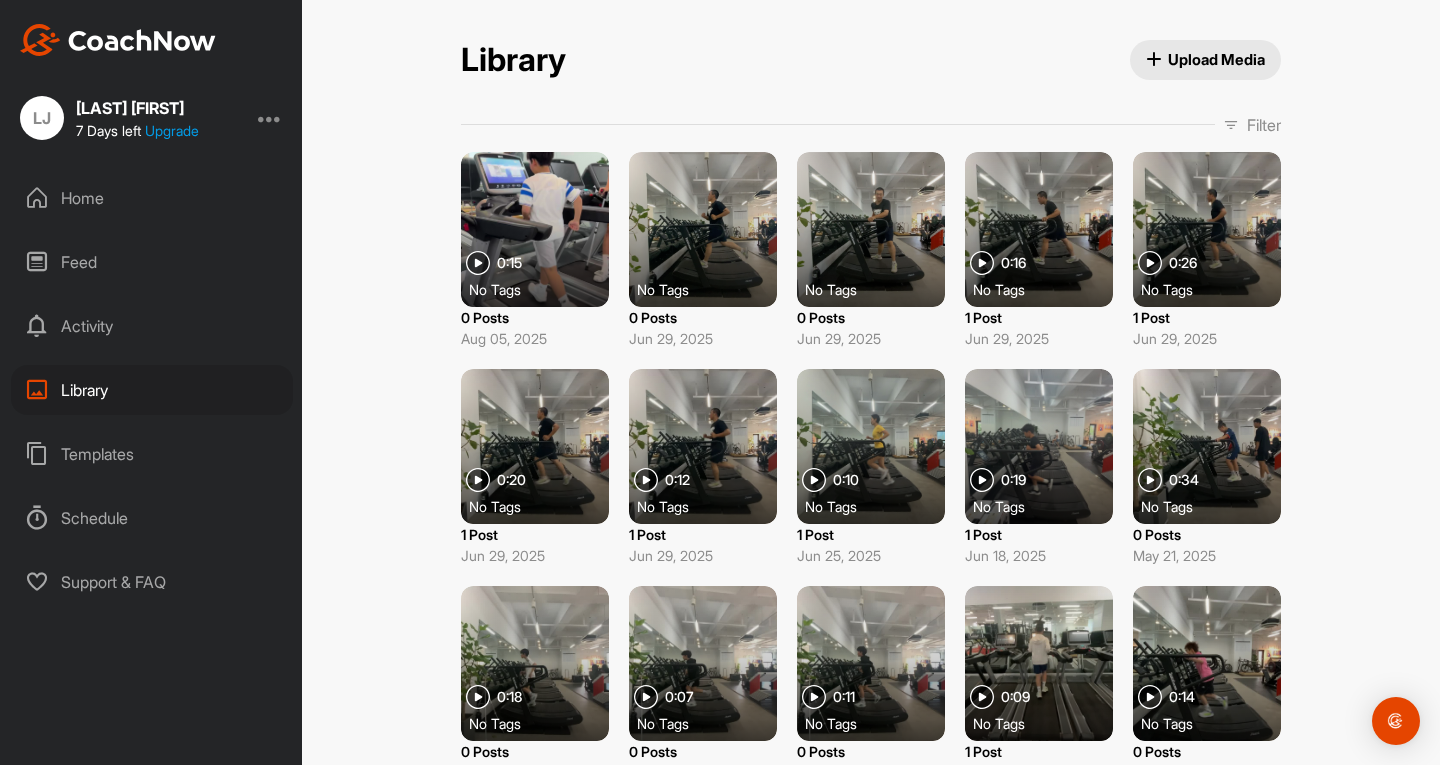click on "Home" at bounding box center (152, 198) 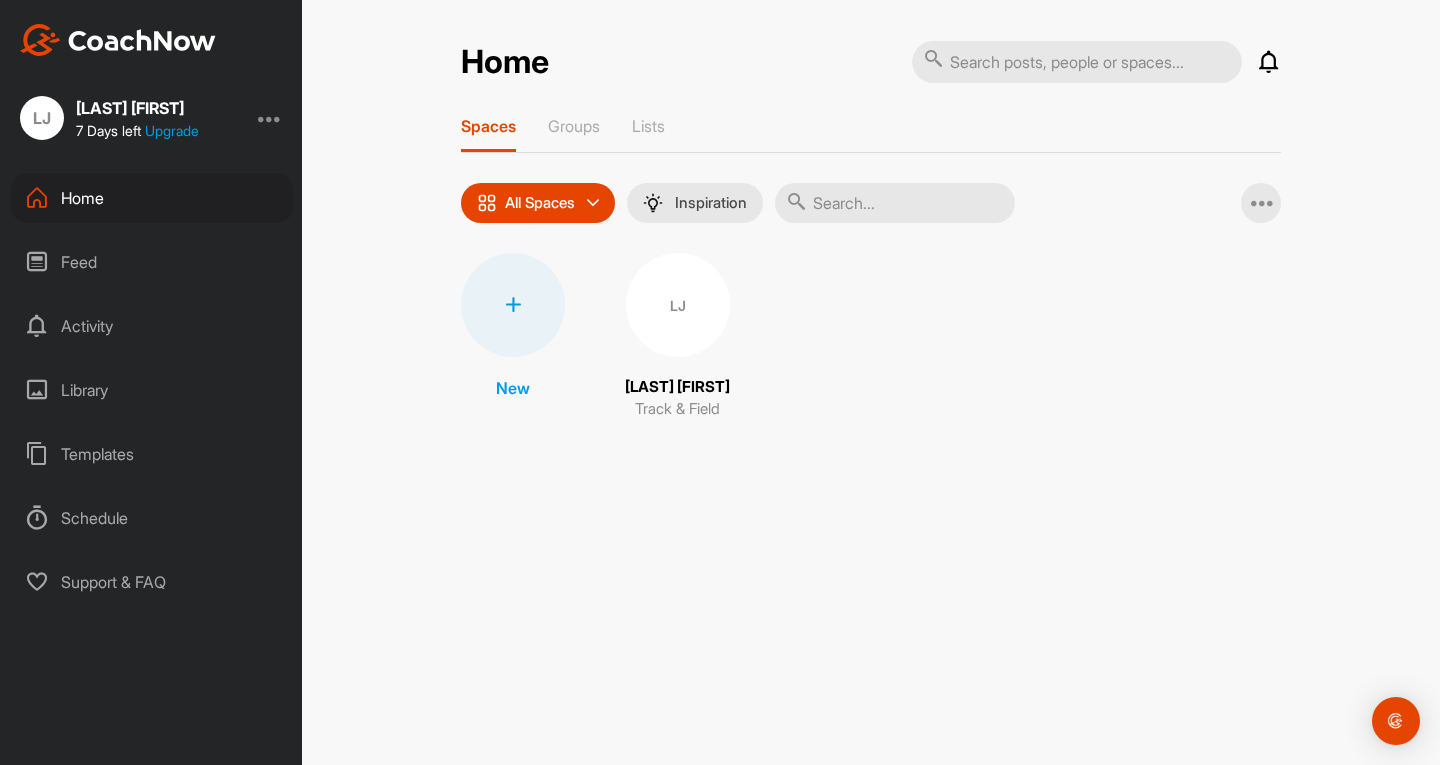 click at bounding box center (118, 40) 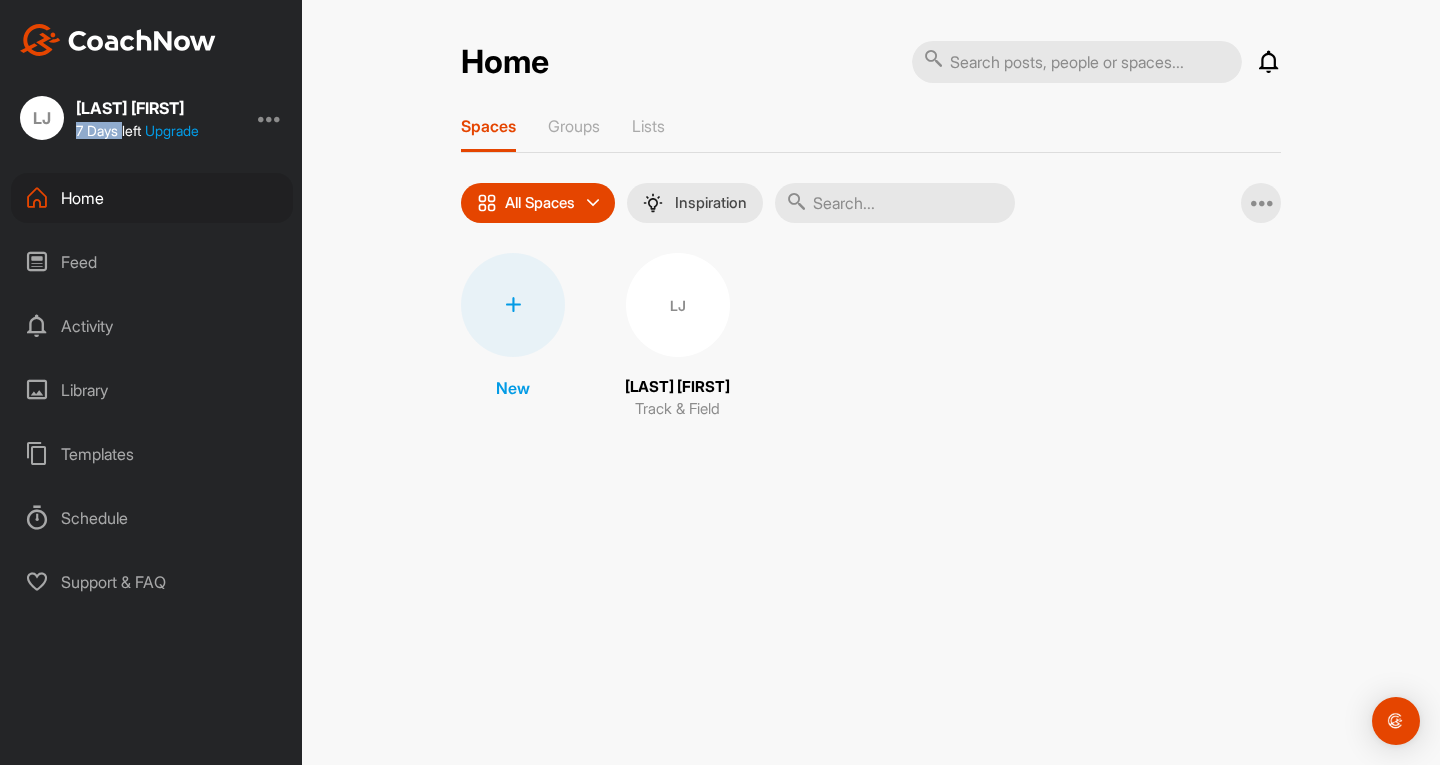 drag, startPoint x: 79, startPoint y: 134, endPoint x: 124, endPoint y: 135, distance: 45.01111 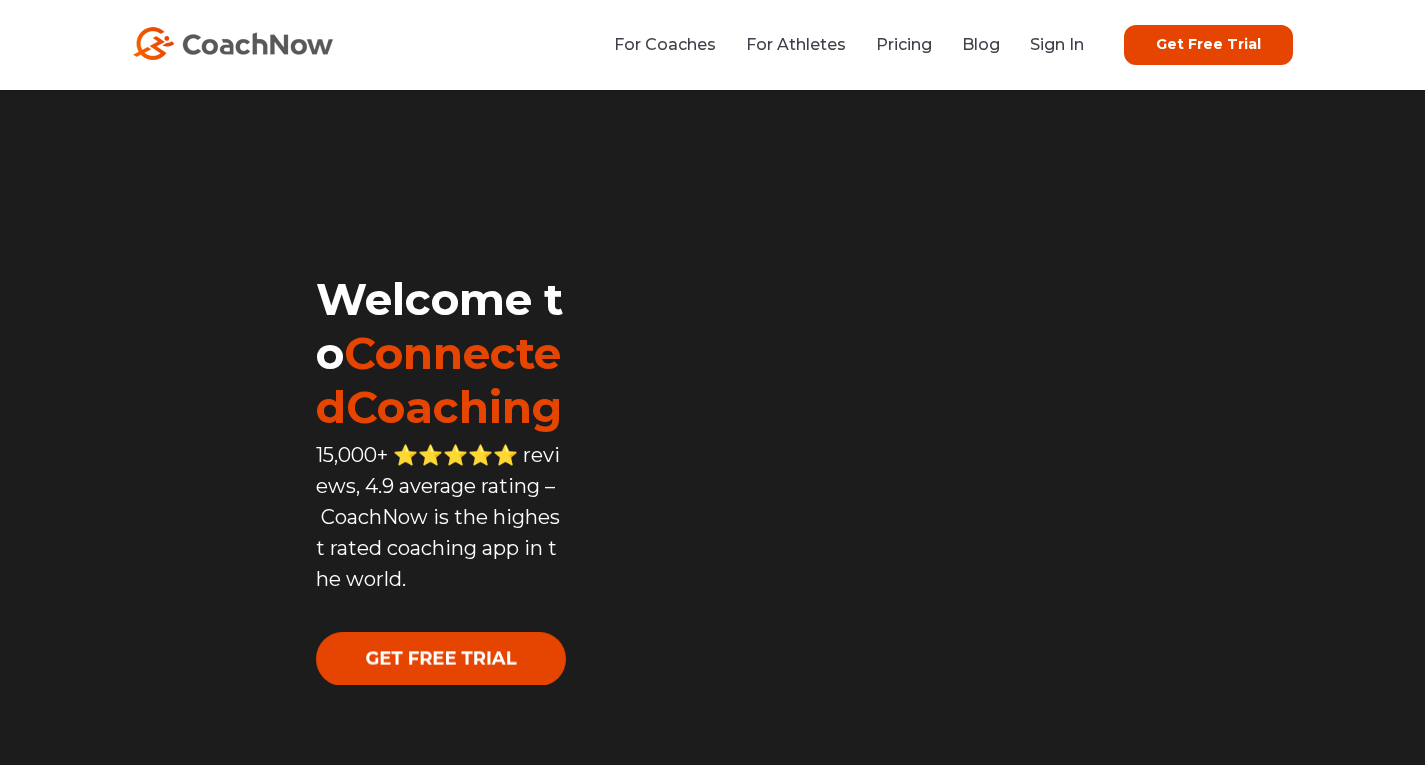 scroll, scrollTop: 0, scrollLeft: 0, axis: both 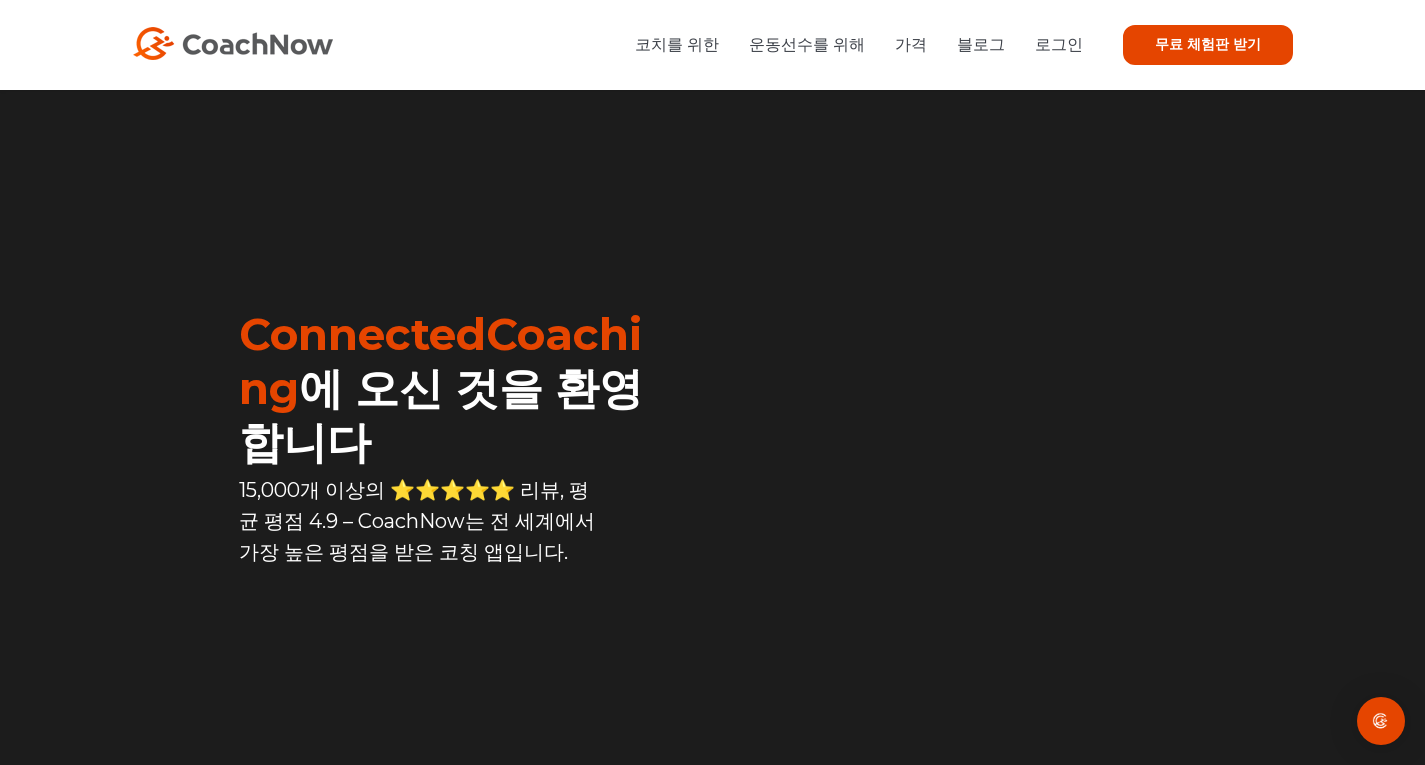 click on "가격" at bounding box center [911, 44] 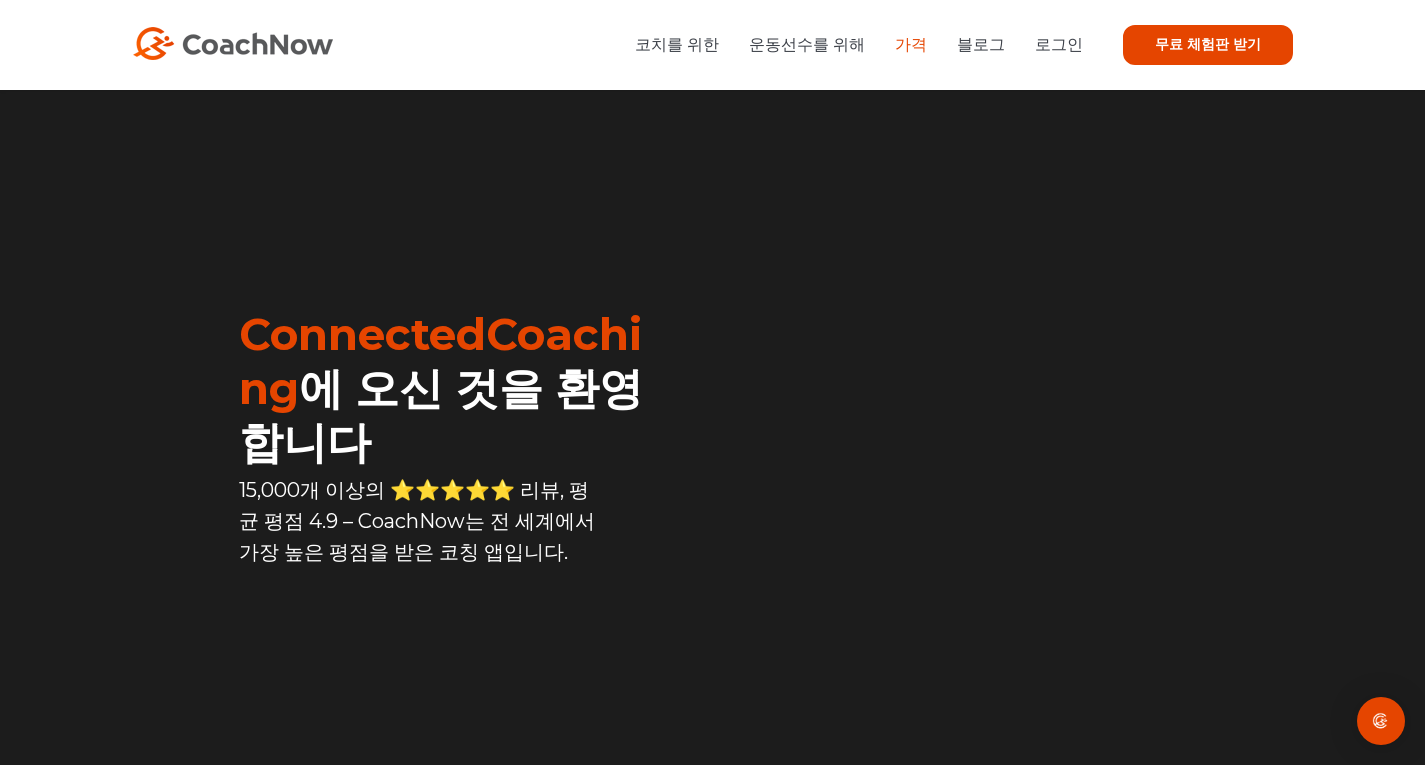 click on "가격" at bounding box center (911, 44) 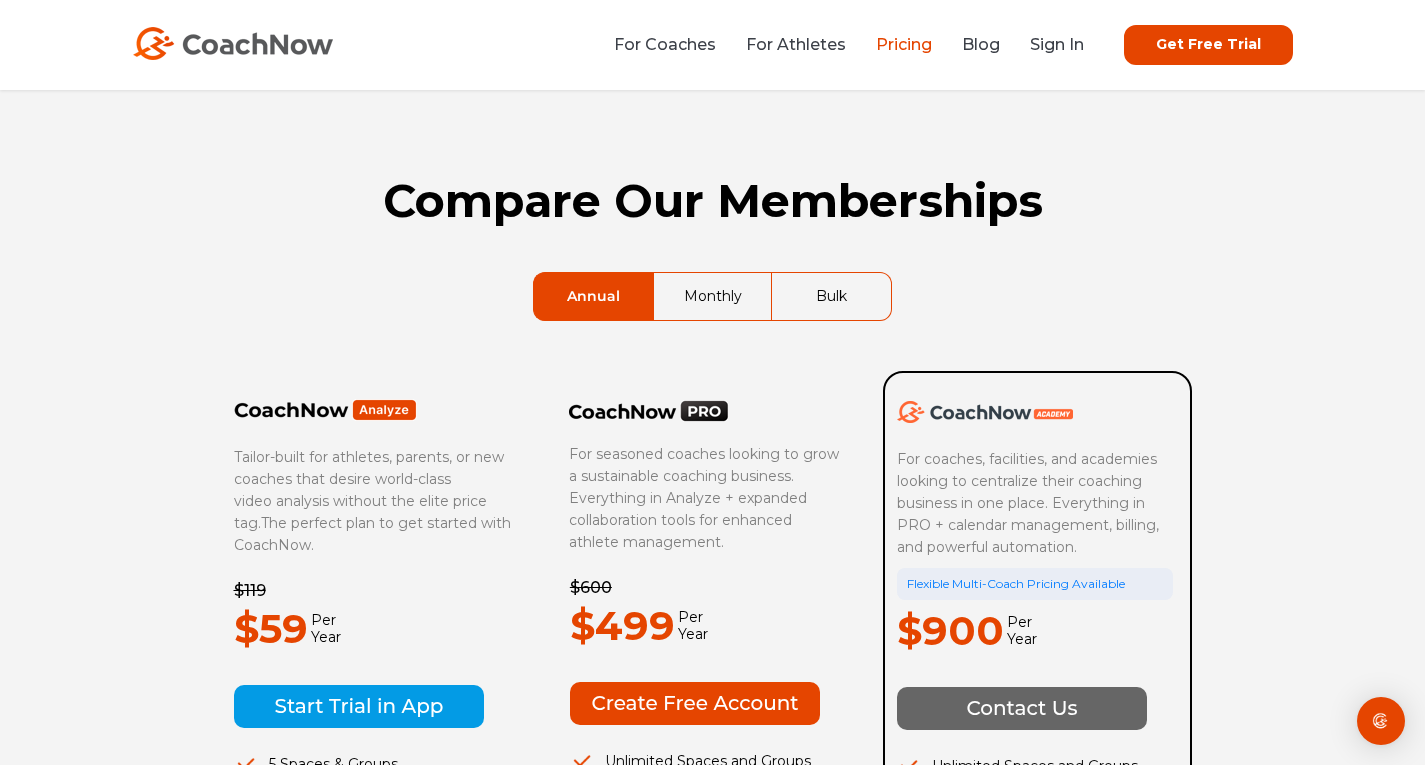 scroll, scrollTop: 0, scrollLeft: 0, axis: both 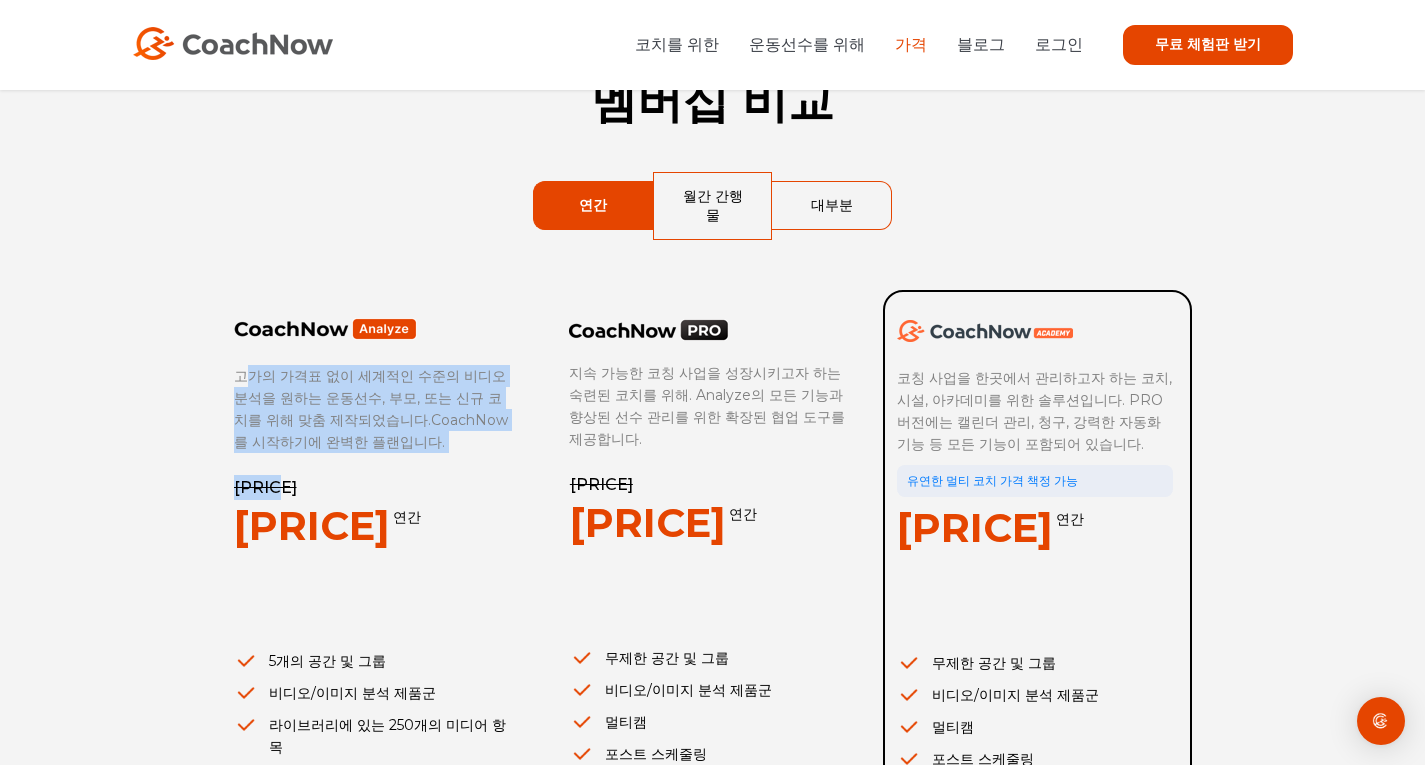 drag, startPoint x: 249, startPoint y: 355, endPoint x: 438, endPoint y: 435, distance: 205.23401 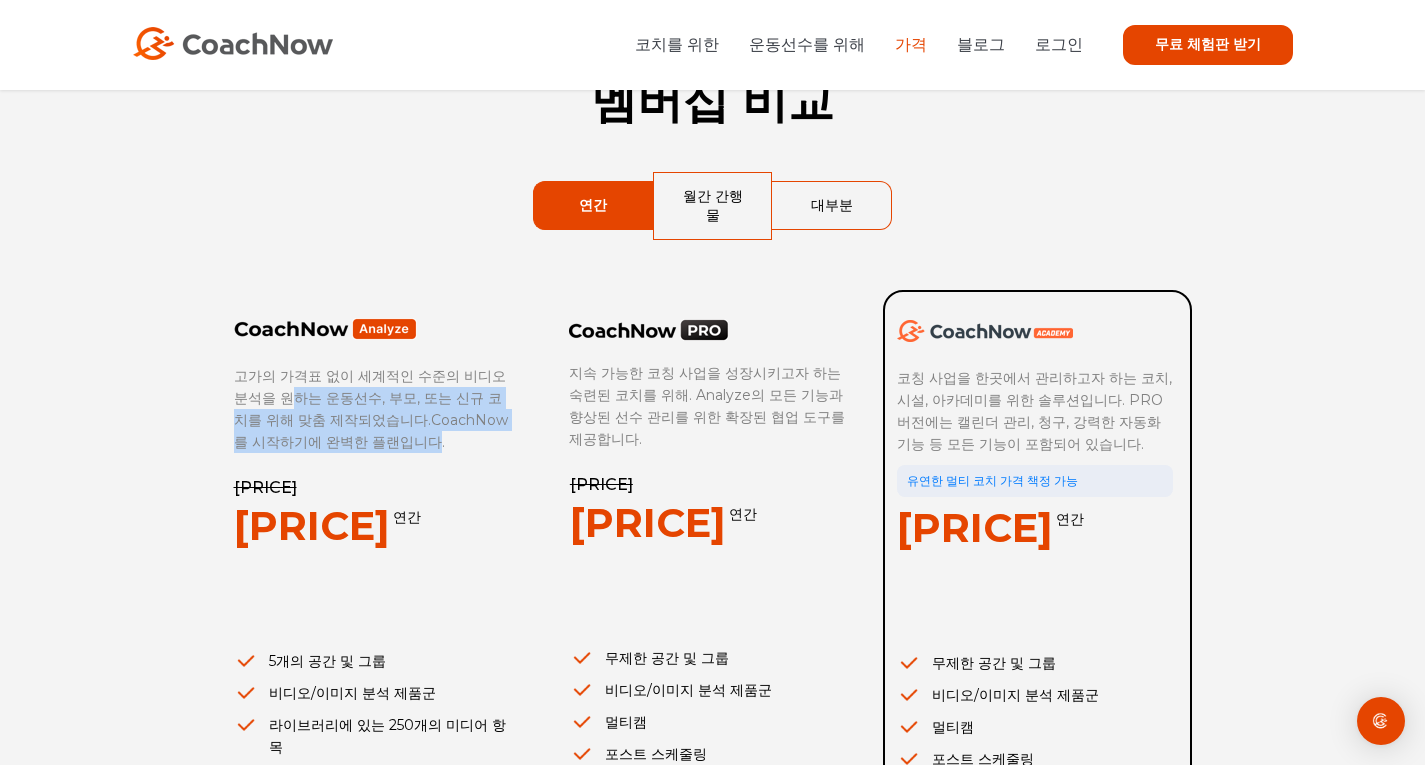 drag, startPoint x: 369, startPoint y: 425, endPoint x: 276, endPoint y: 371, distance: 107.54069 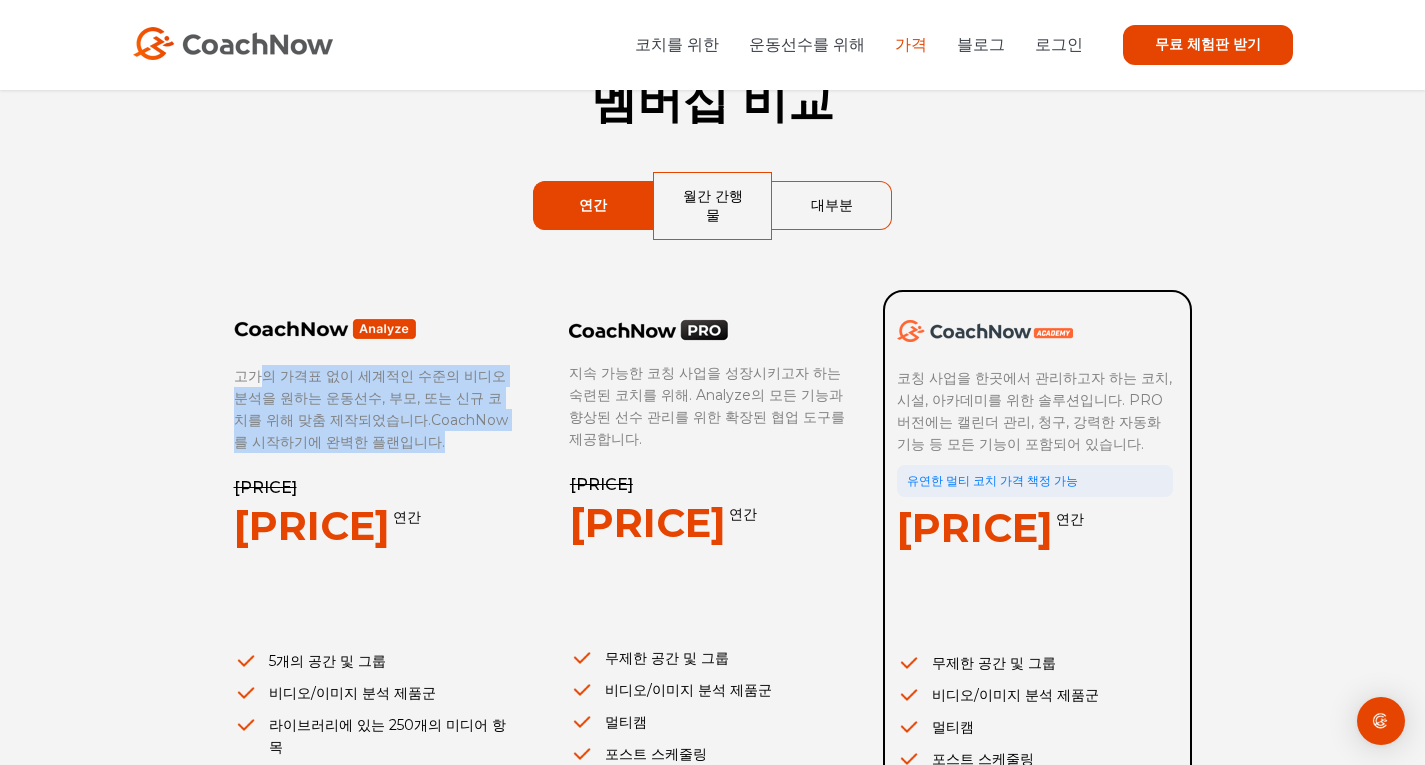drag, startPoint x: 258, startPoint y: 354, endPoint x: 396, endPoint y: 419, distance: 152.5418 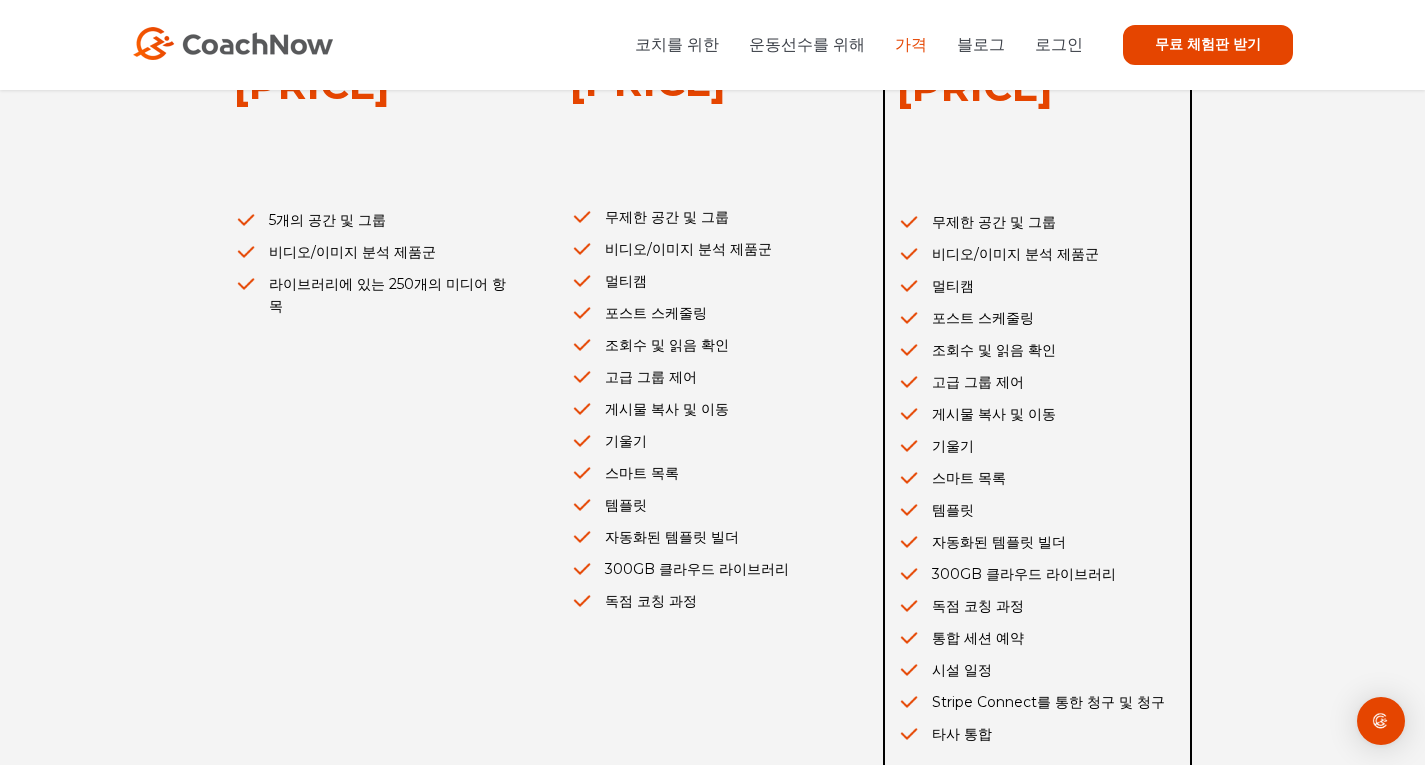 scroll, scrollTop: 500, scrollLeft: 0, axis: vertical 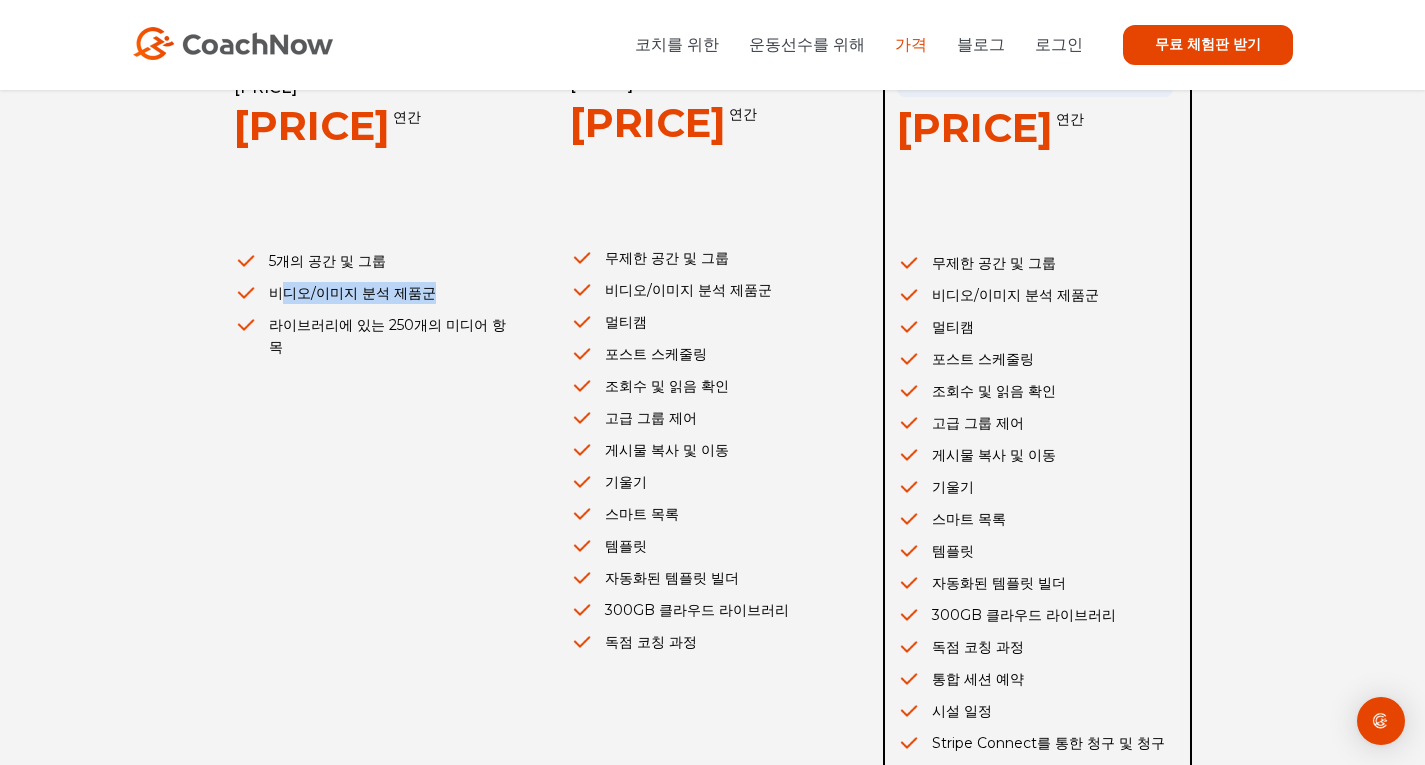 drag, startPoint x: 277, startPoint y: 274, endPoint x: 444, endPoint y: 283, distance: 167.24234 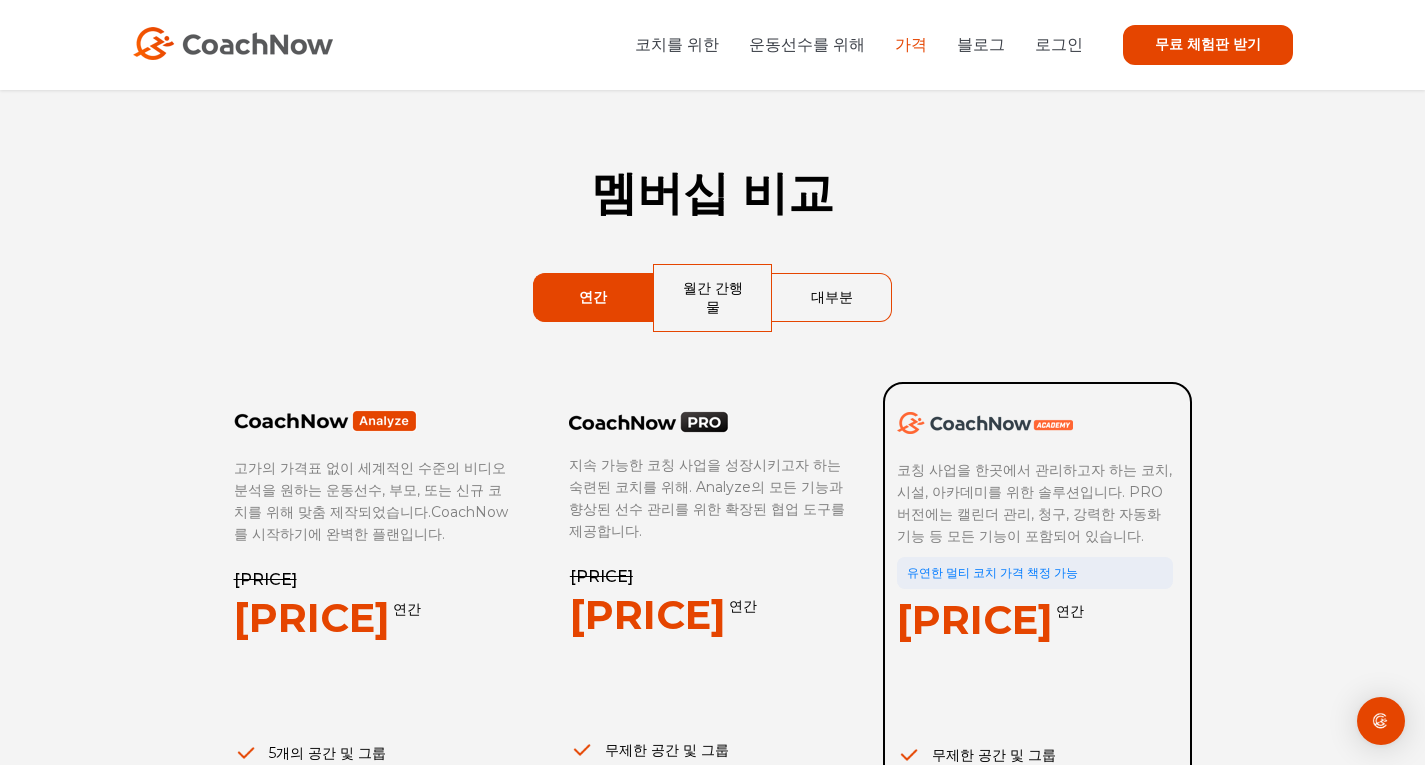 scroll, scrollTop: 0, scrollLeft: 0, axis: both 